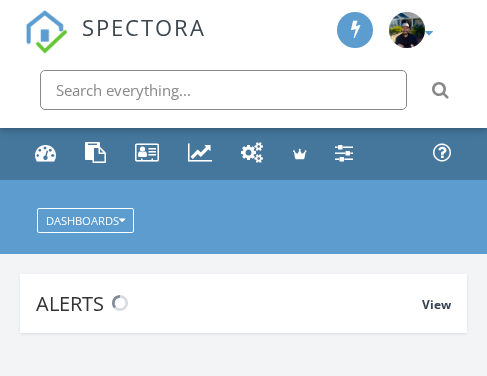 scroll, scrollTop: 0, scrollLeft: 0, axis: both 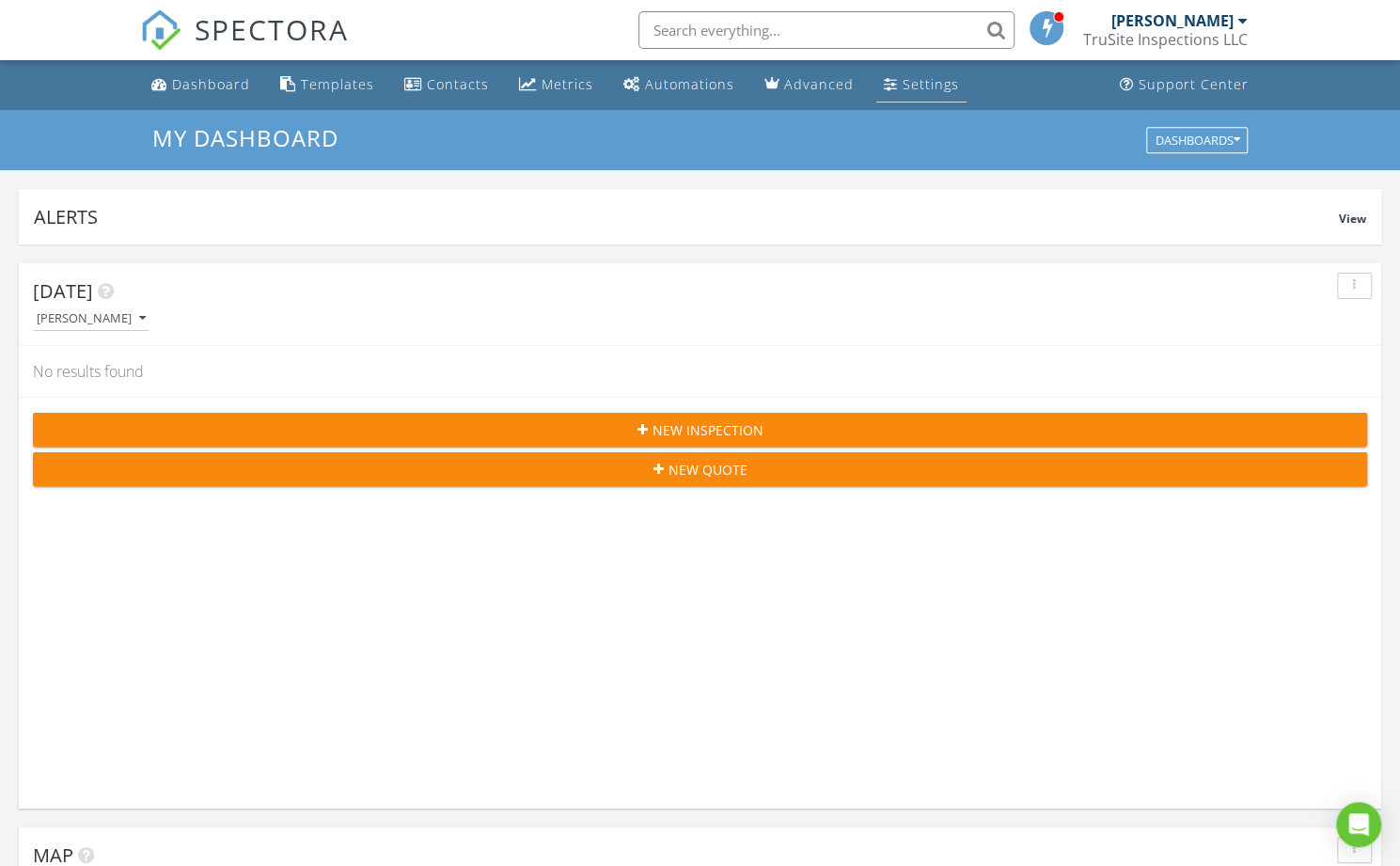 click on "Settings" at bounding box center [931, 84] 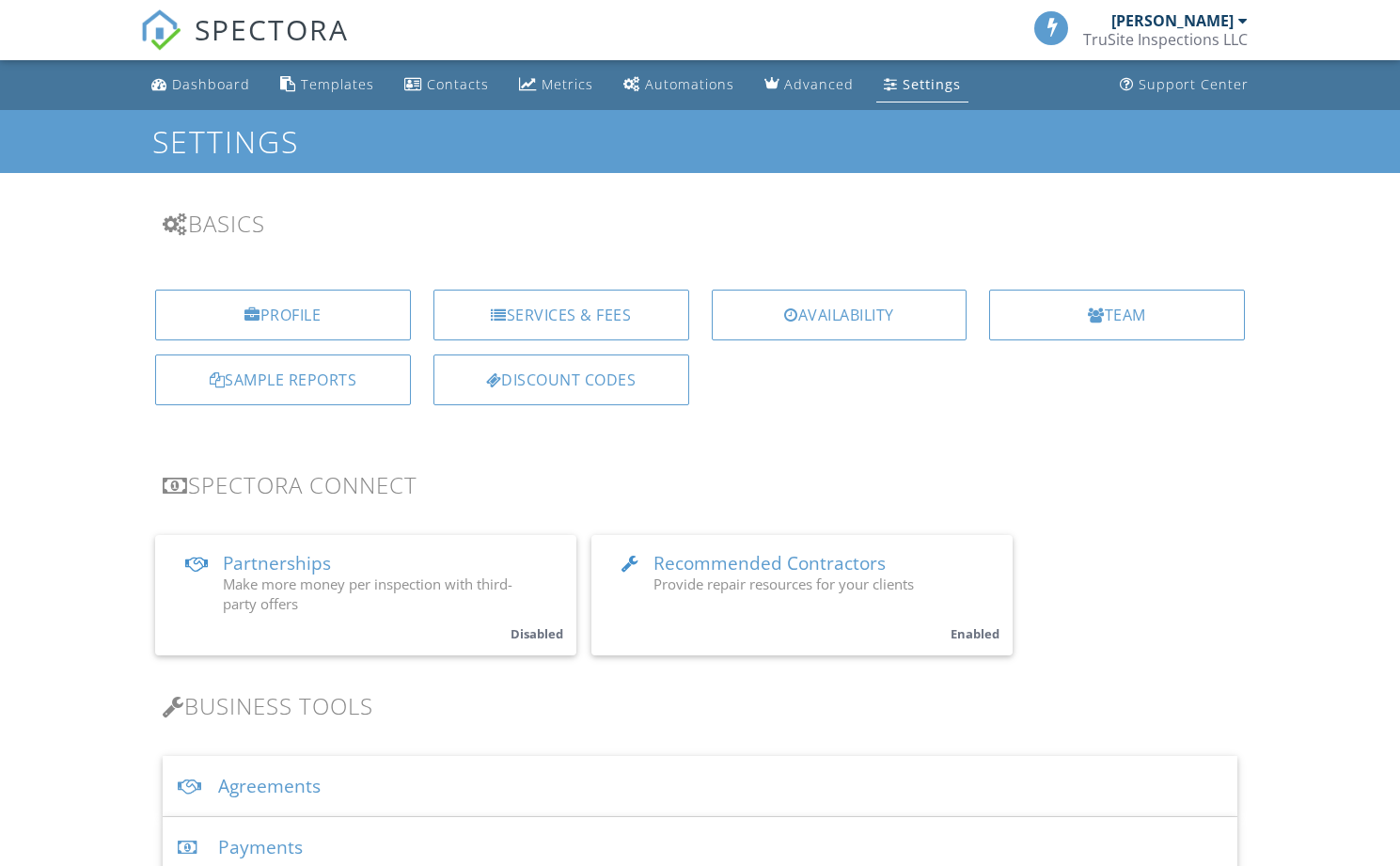 scroll, scrollTop: 0, scrollLeft: 0, axis: both 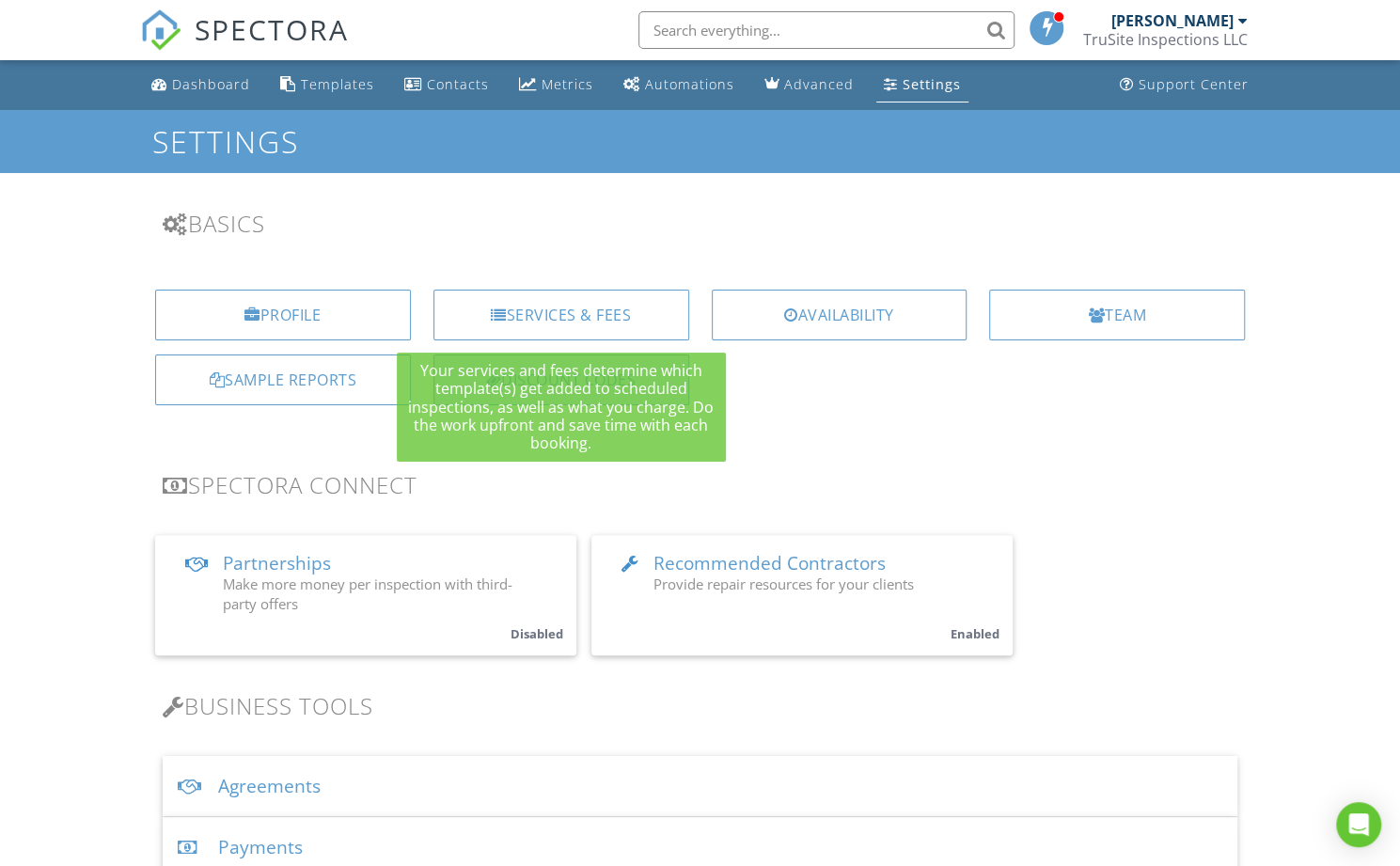 click on "Discount Codes" at bounding box center [561, 380] 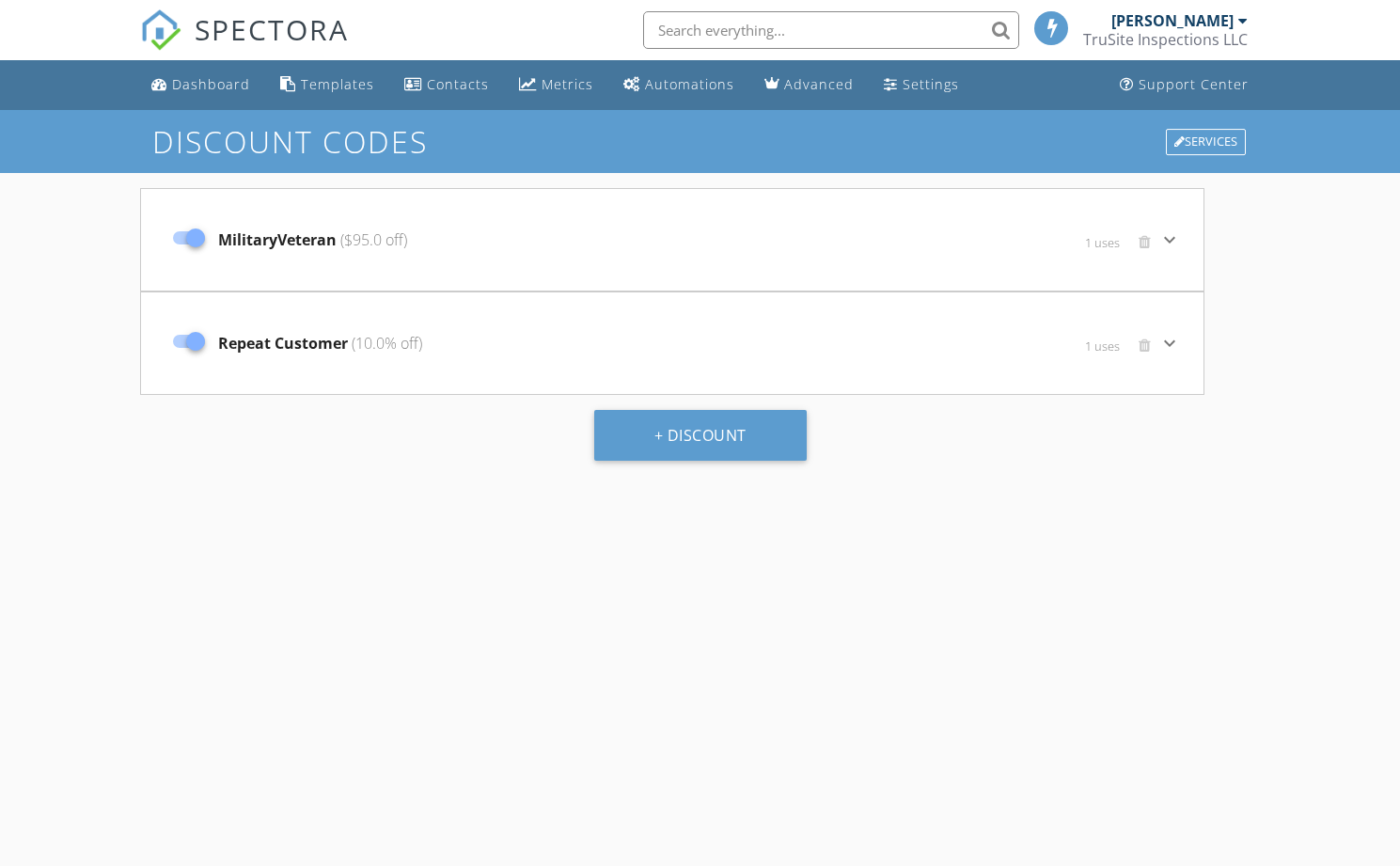 scroll, scrollTop: 0, scrollLeft: 0, axis: both 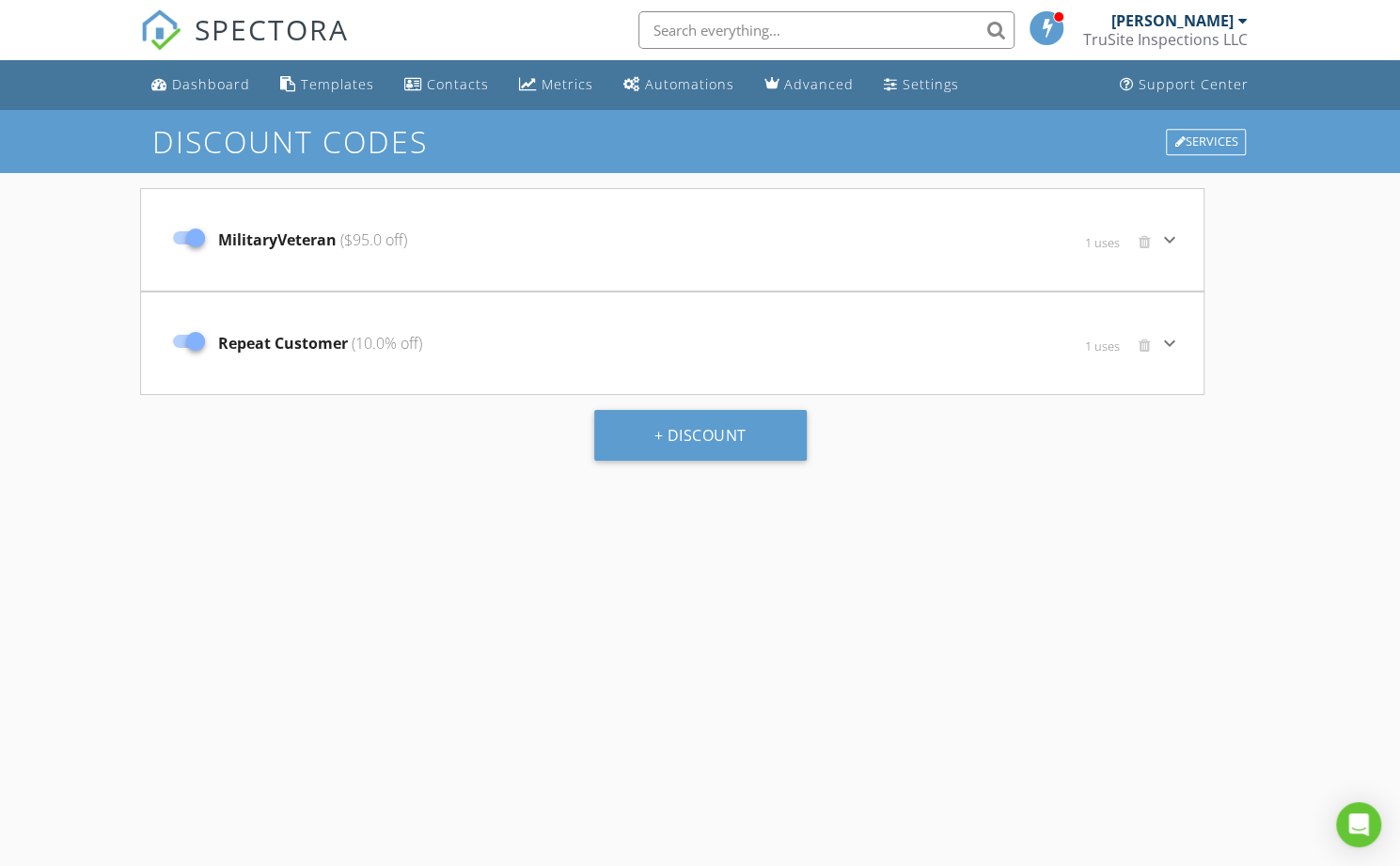 click on "MilitaryVeteran
($95.0 off)" at bounding box center (312, 240) 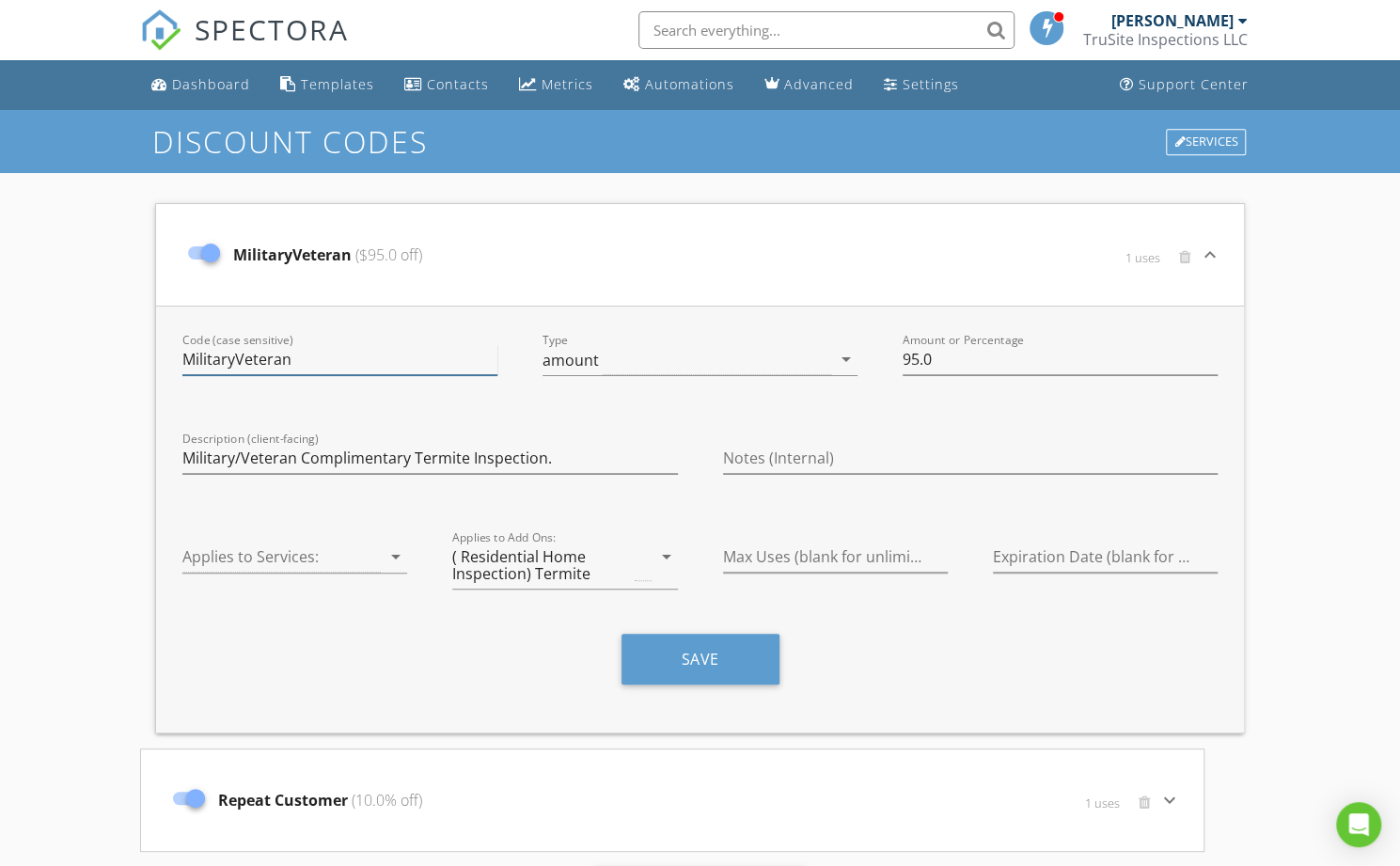 click on "MilitaryVeteran" at bounding box center (339, 359) 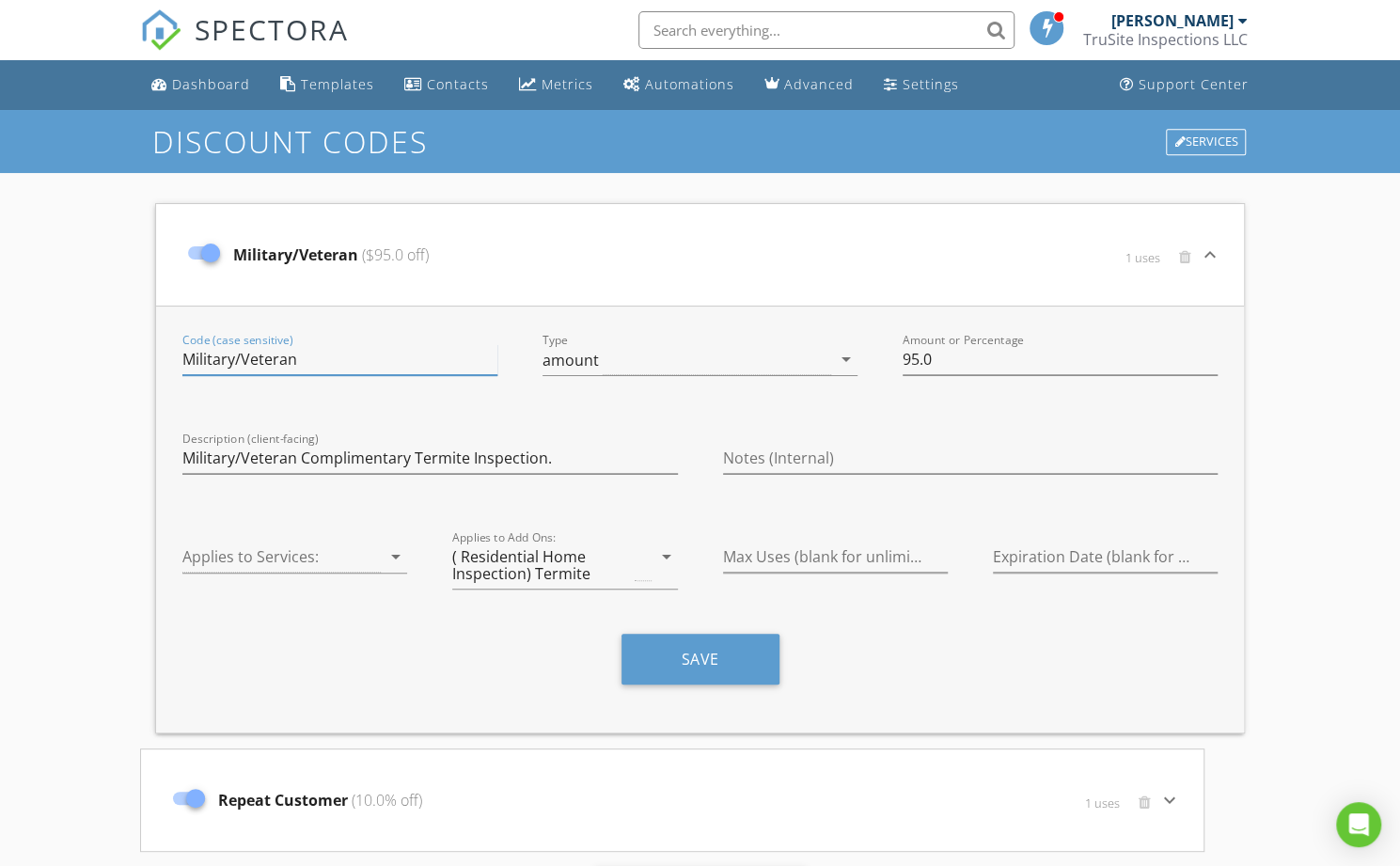click on "Military/Veteran" at bounding box center [339, 359] 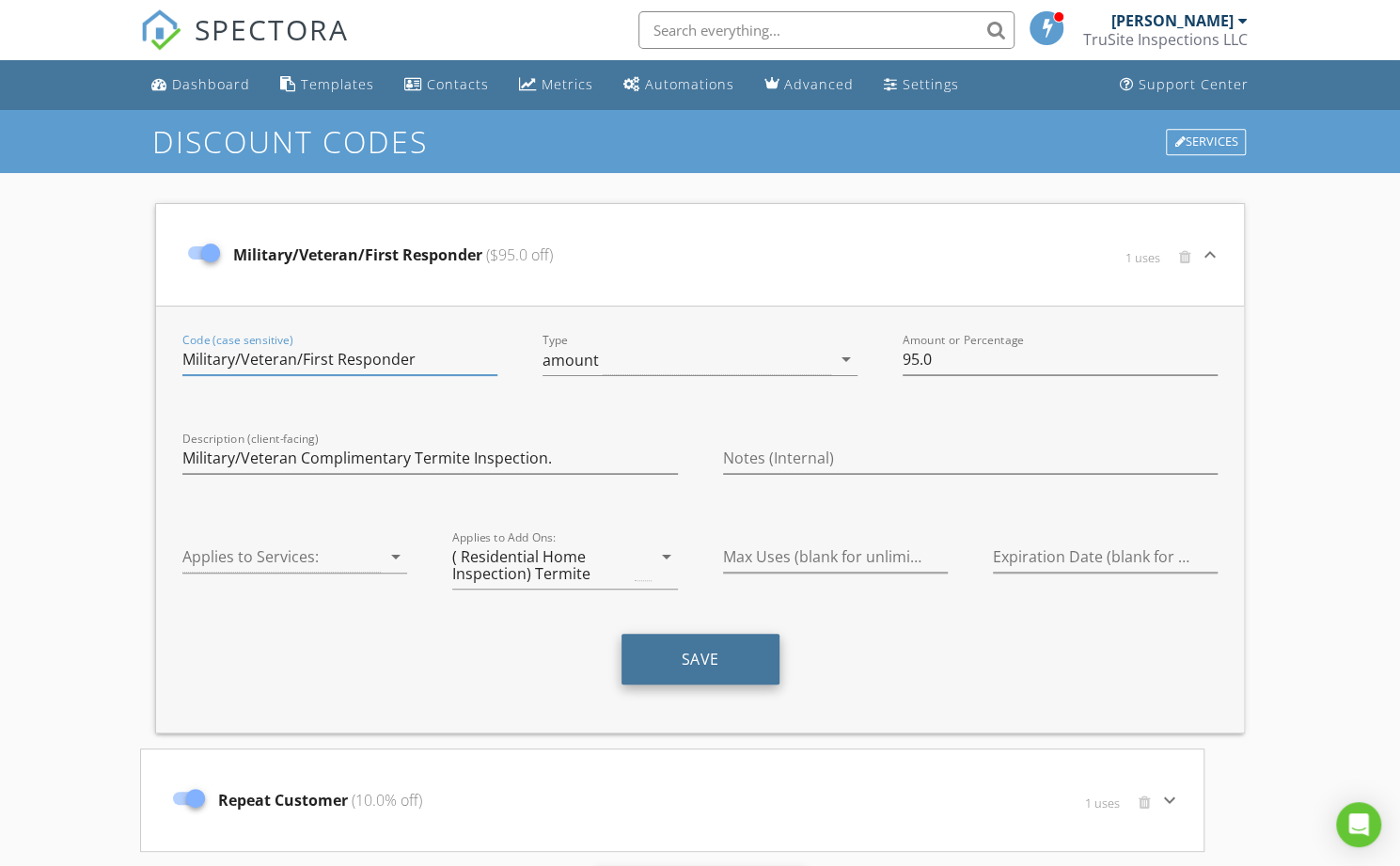 click on "Save" at bounding box center (700, 659) 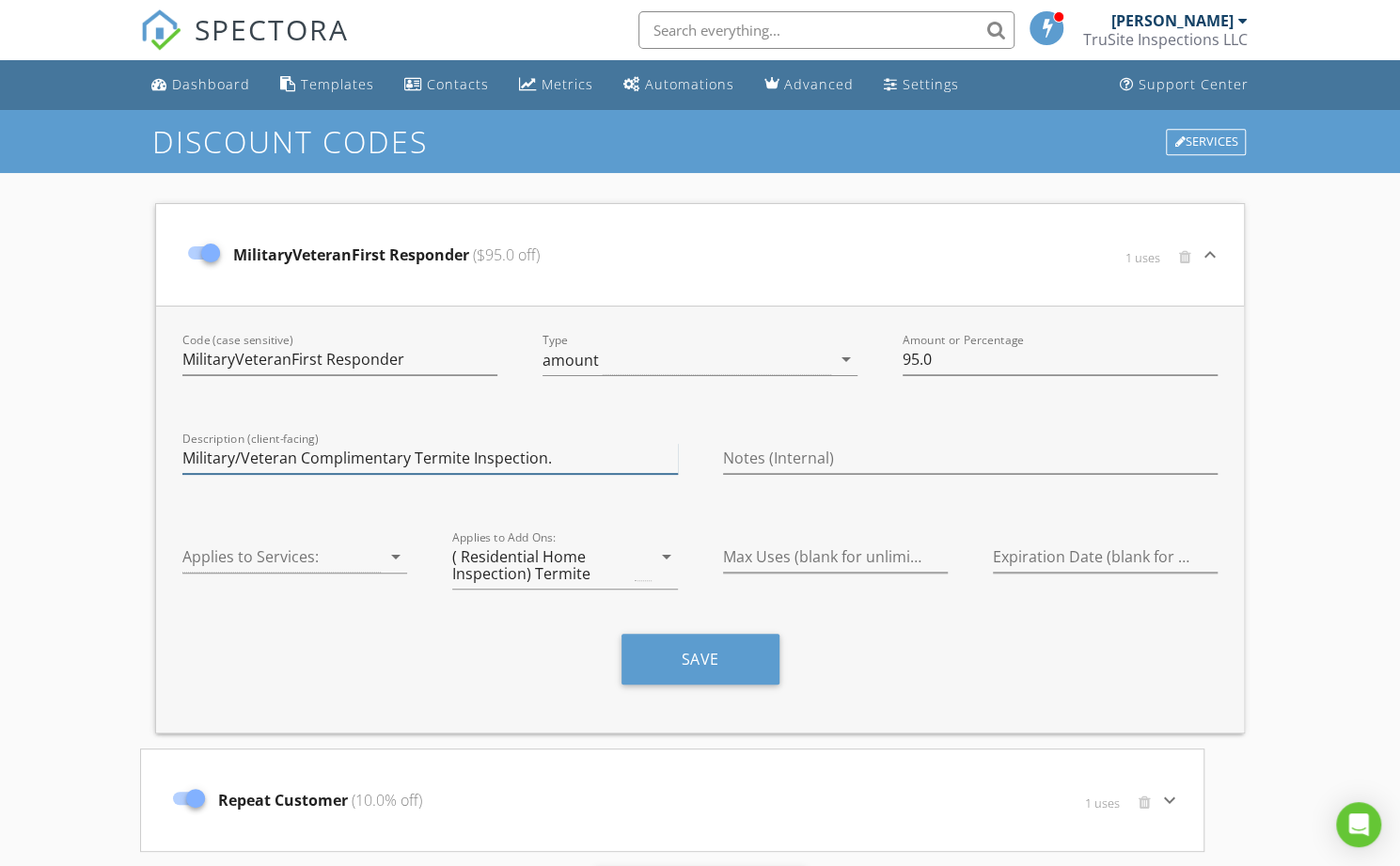 click on "Military/Veteran Complimentary Termite Inspection." at bounding box center (430, 458) 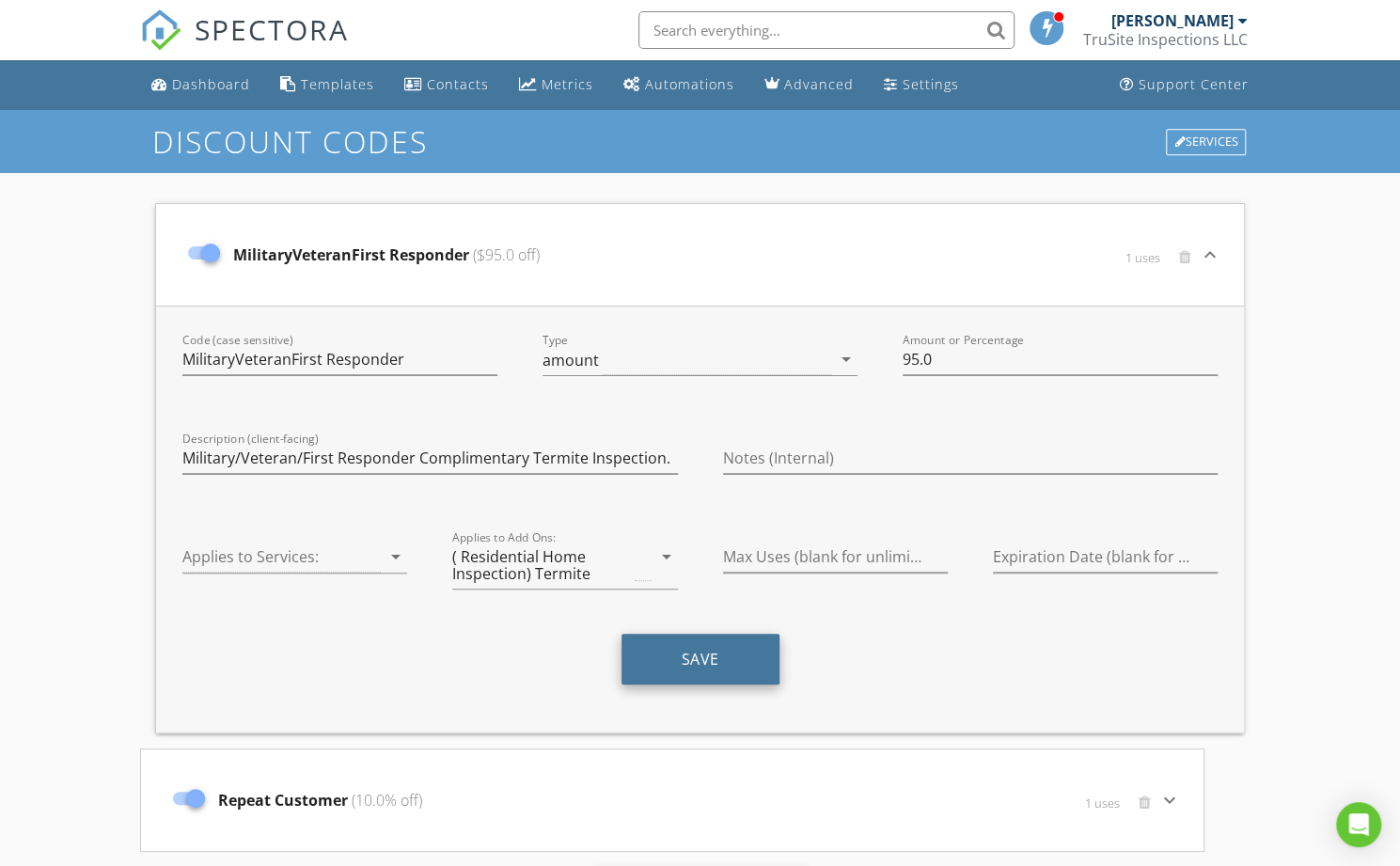 click on "Save" at bounding box center [700, 659] 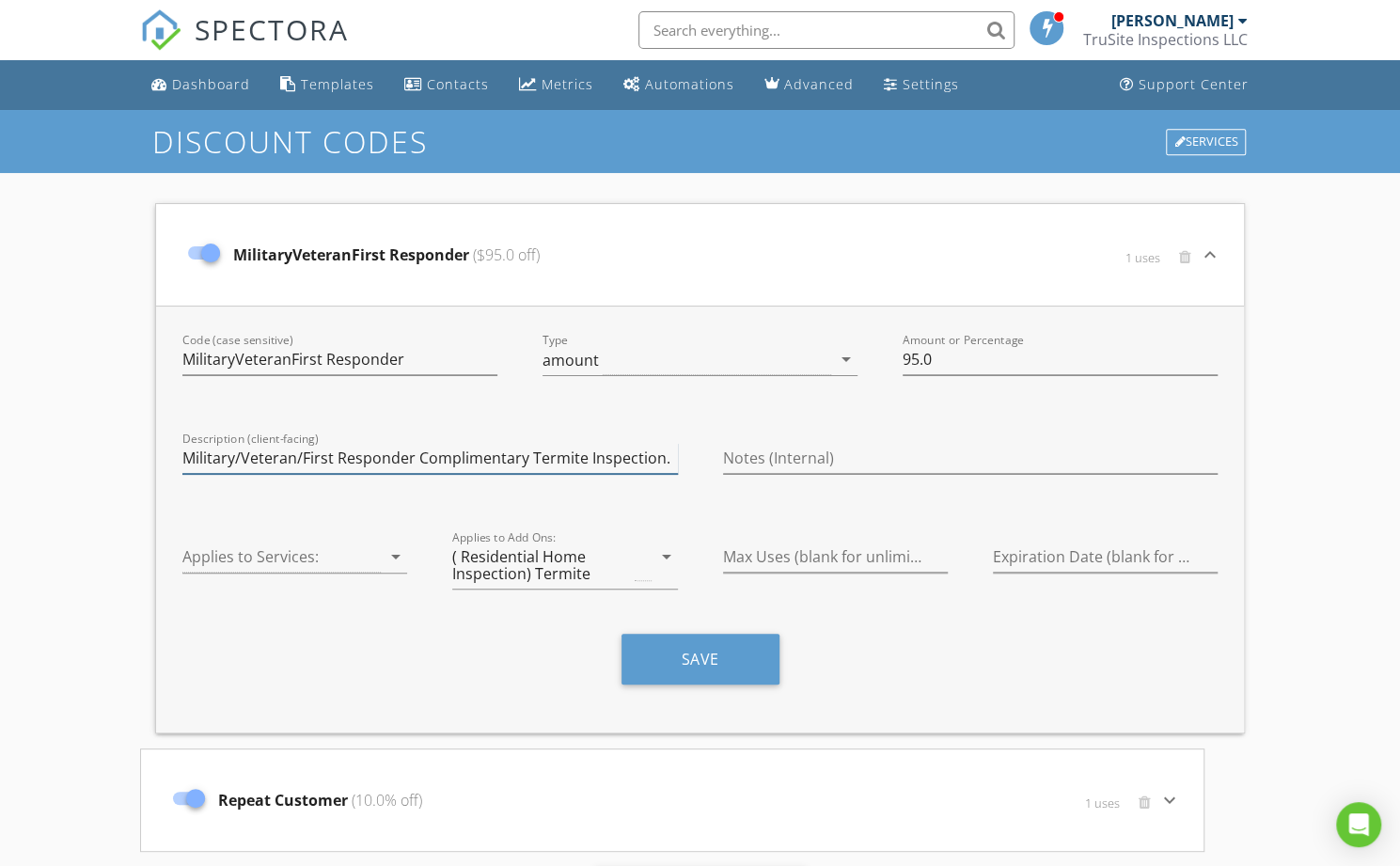 click on "Military/Veteran/First Responder Complimentary Termite Inspection." at bounding box center [430, 458] 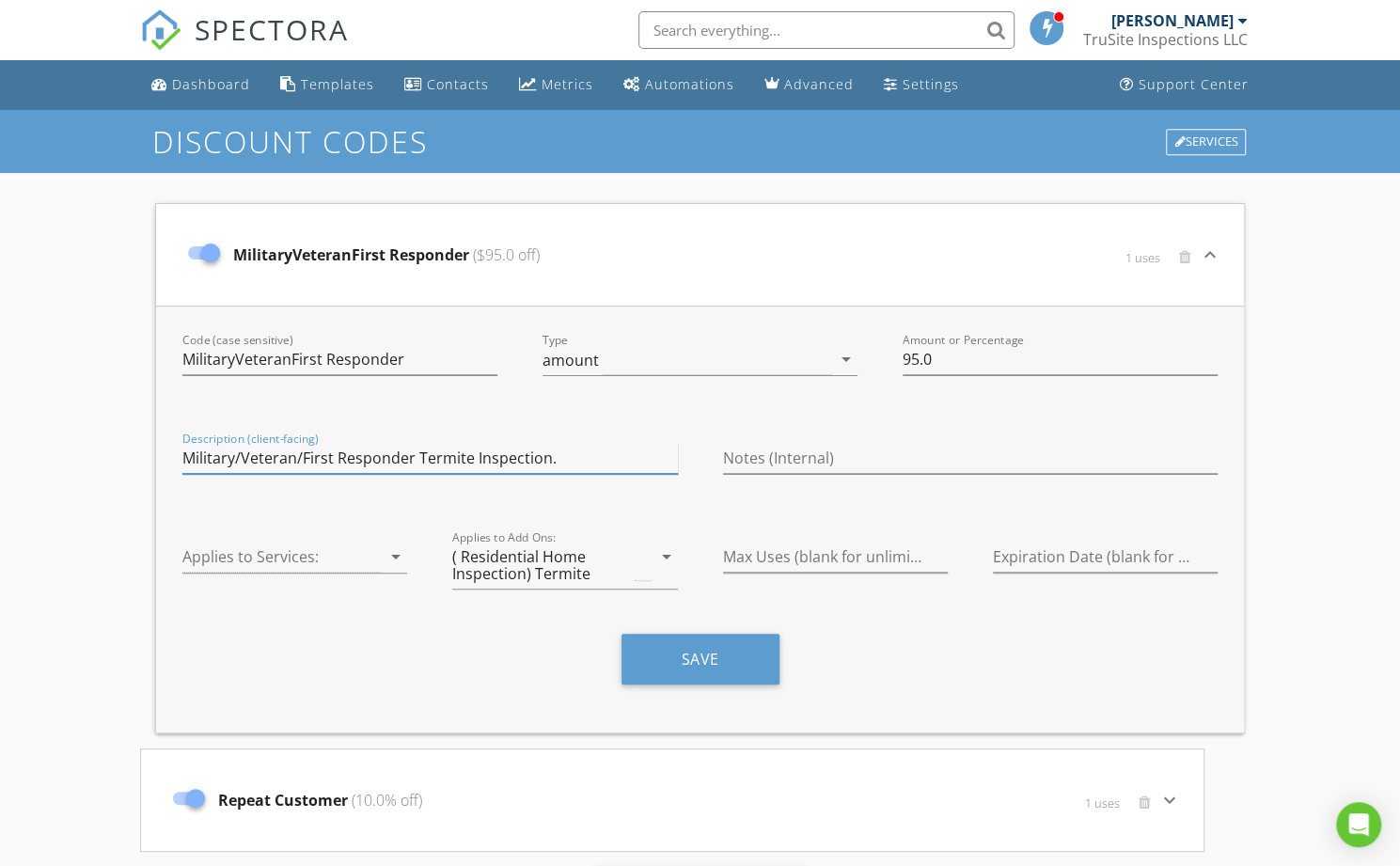 click on "Military/Veteran/First Responder Termite Inspection." at bounding box center [430, 458] 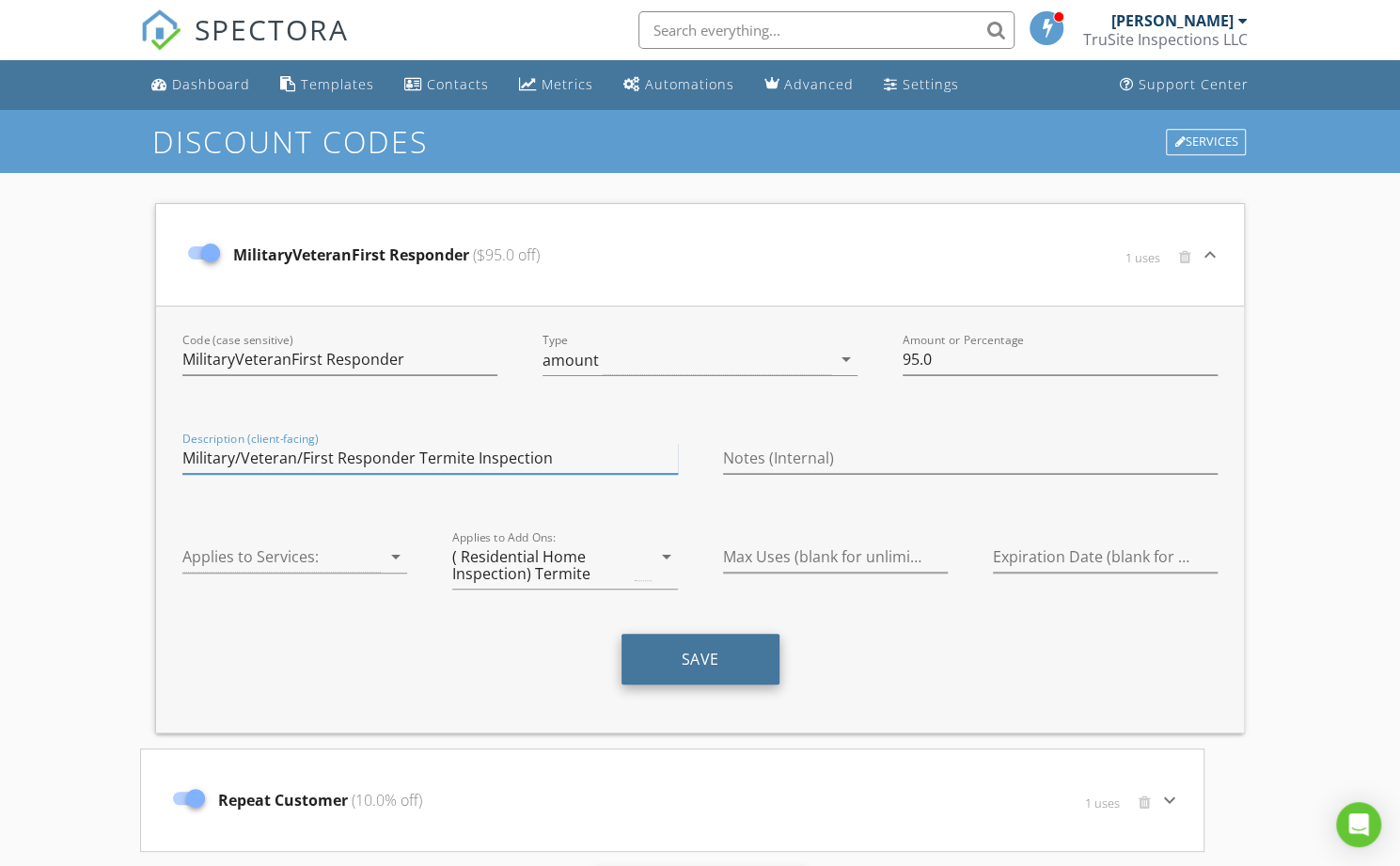 type on "Military/Veteran/First Responder Termite Inspection" 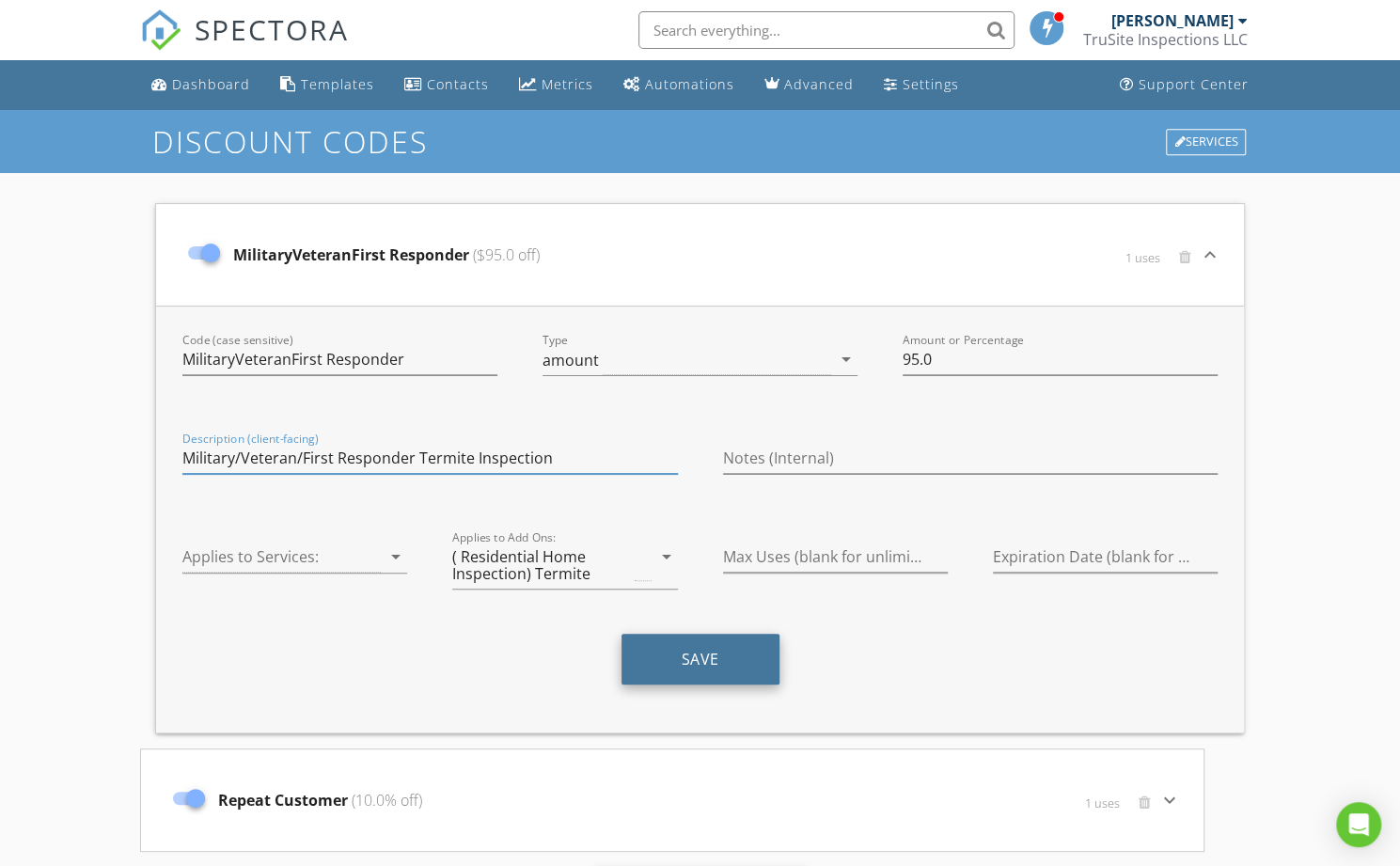 click on "Save" at bounding box center [700, 659] 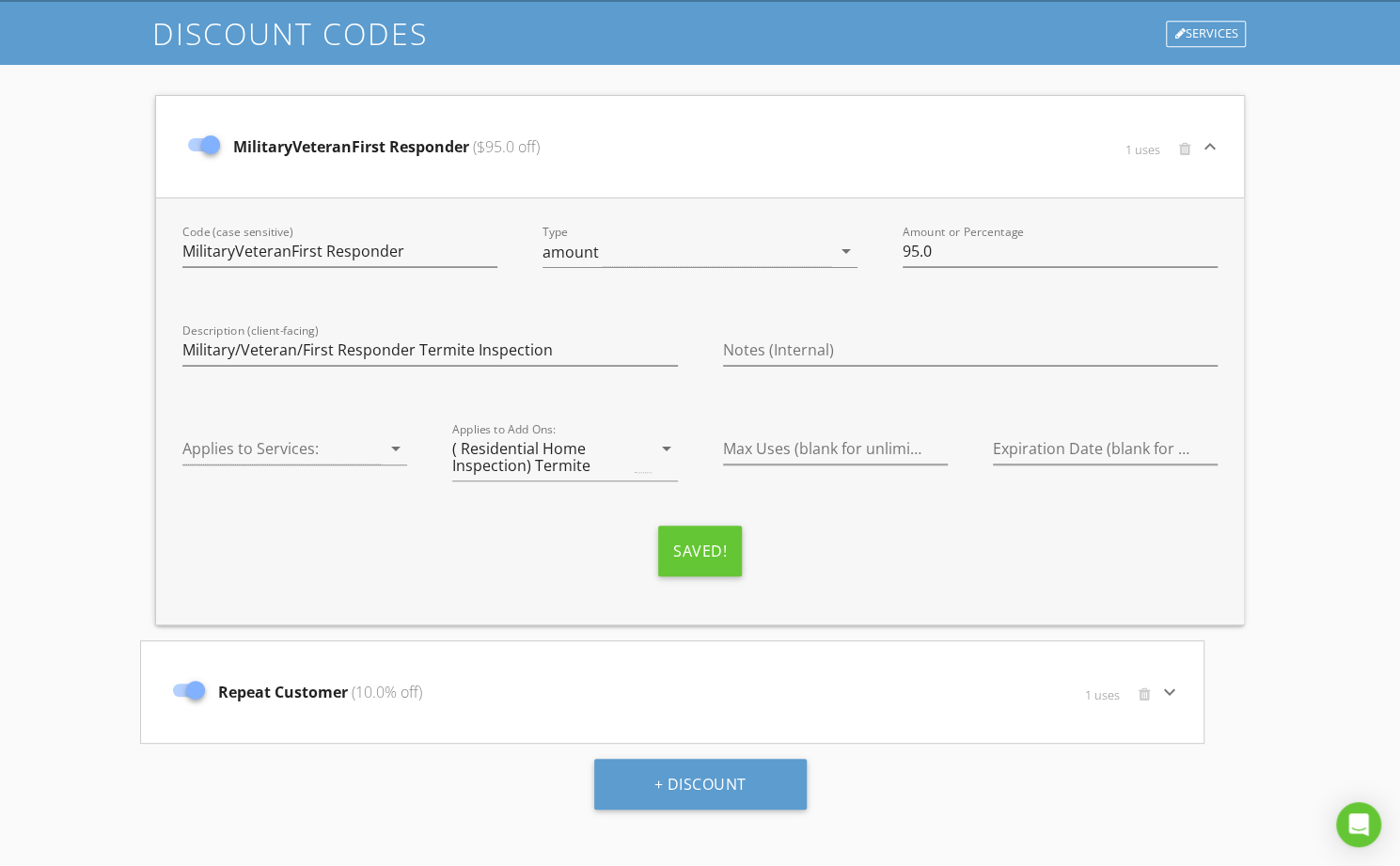 scroll, scrollTop: 109, scrollLeft: 0, axis: vertical 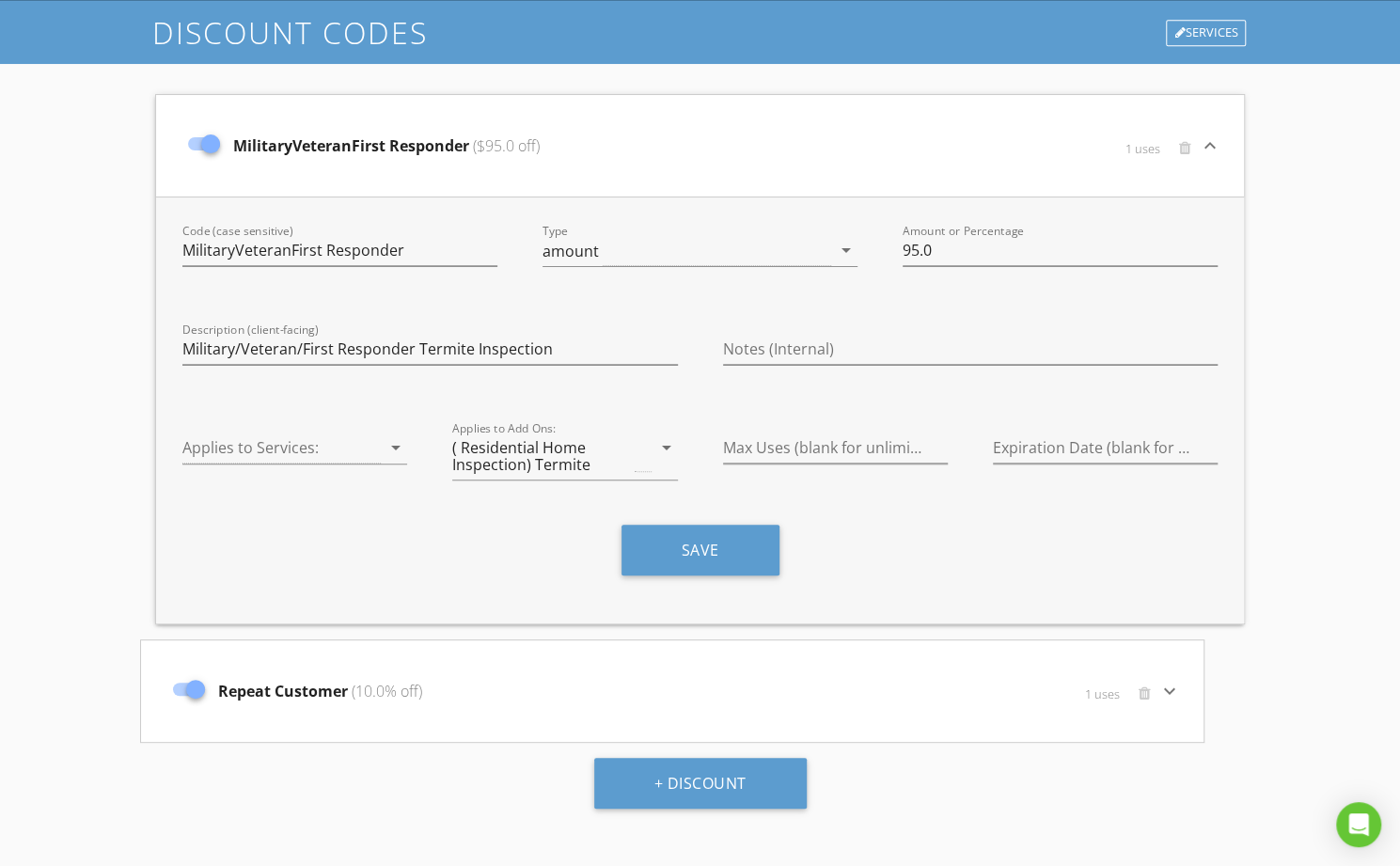 click on "Repeat Customer
(10.0% off)" at bounding box center (320, 691) 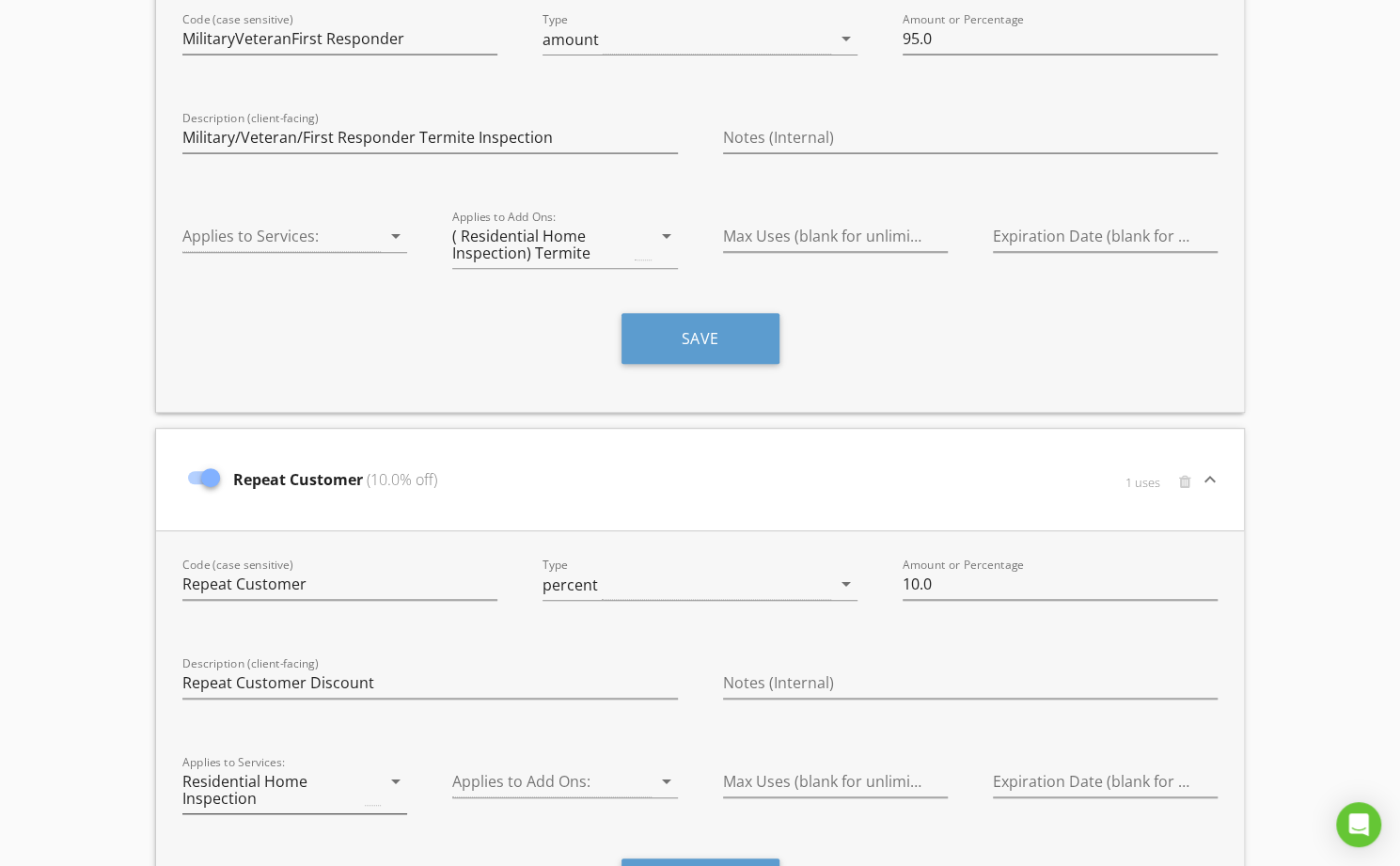 scroll, scrollTop: 378, scrollLeft: 0, axis: vertical 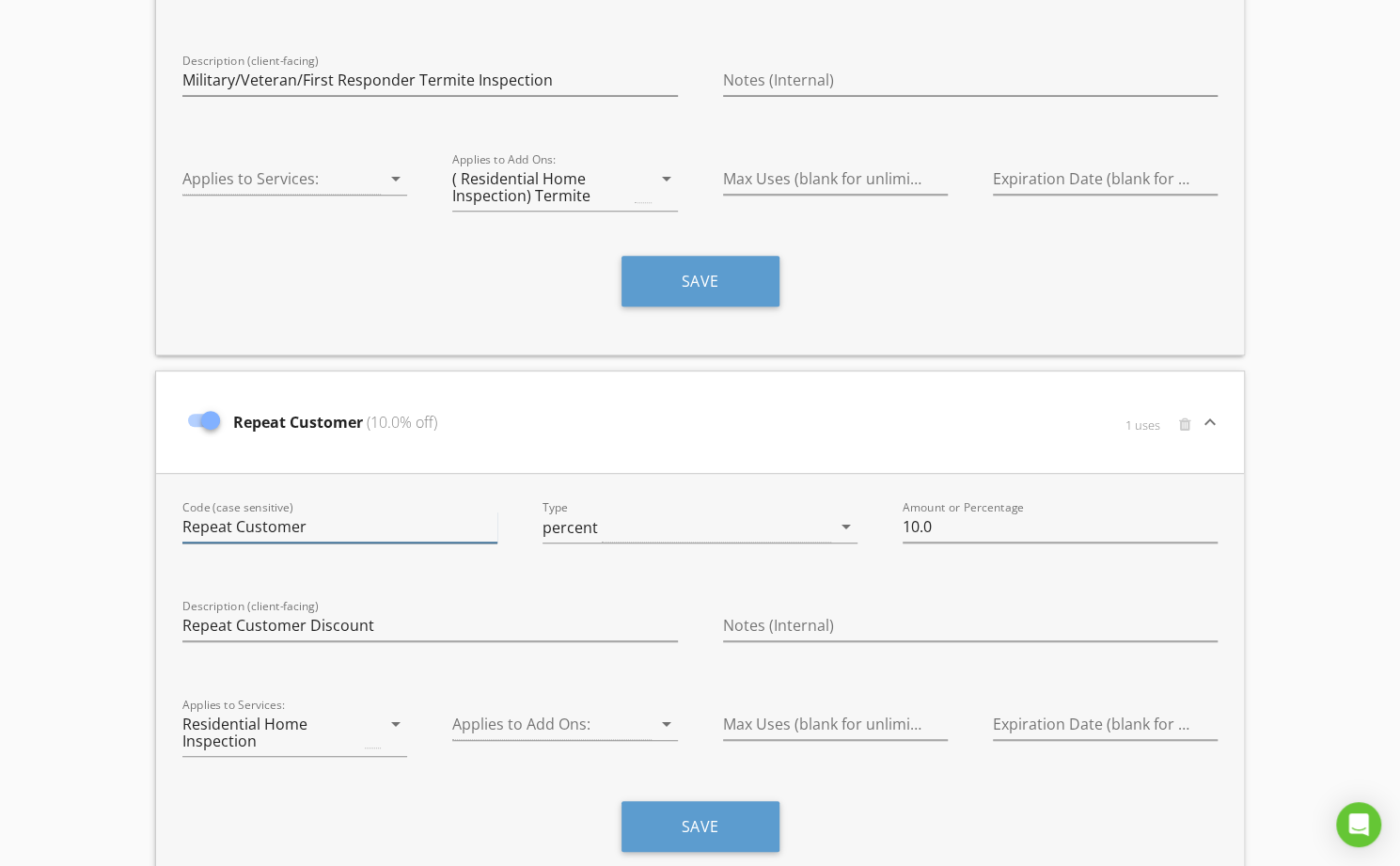 click on "Repeat Customer" at bounding box center [339, 527] 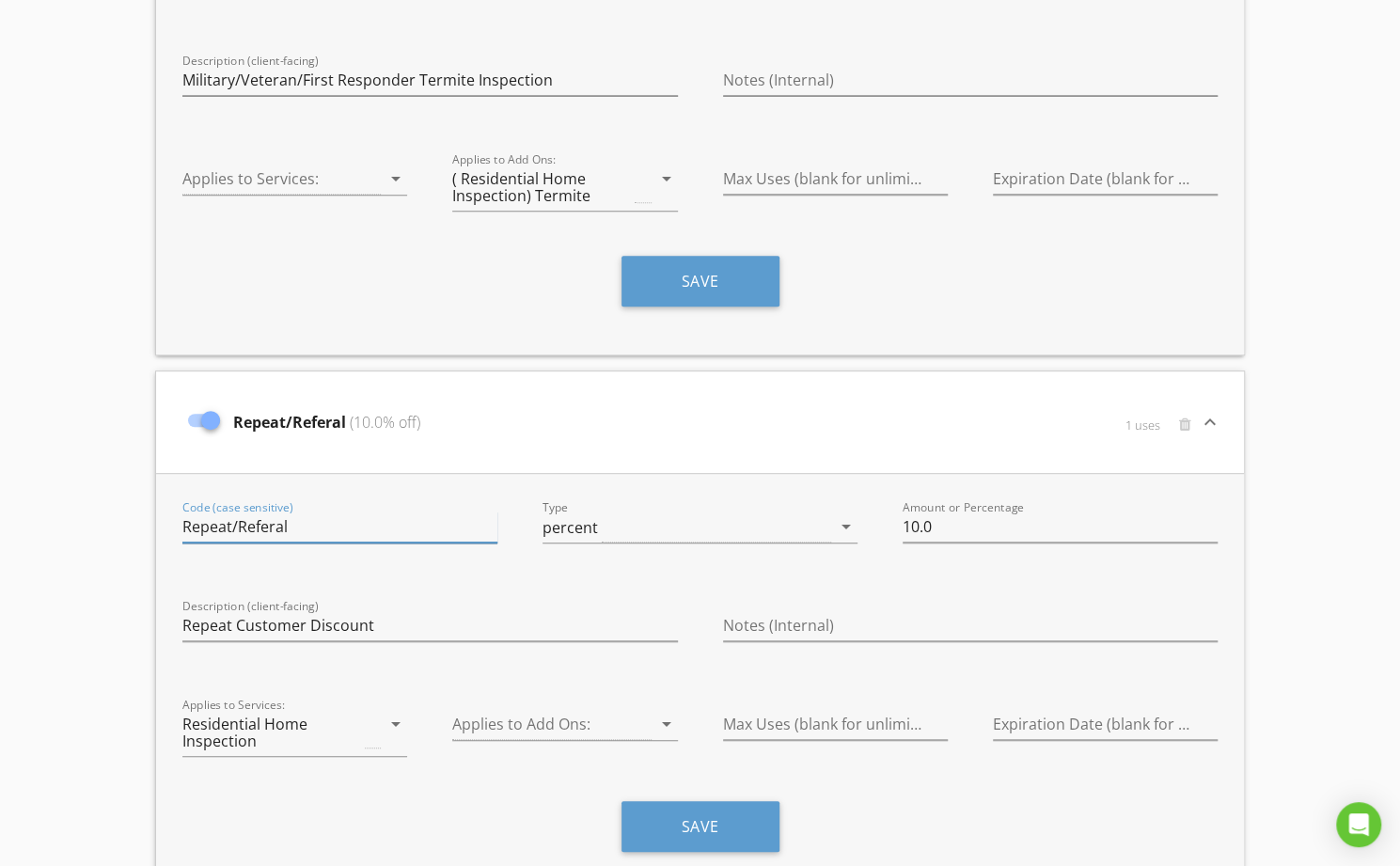 click on "Repeat/Referal" at bounding box center (339, 527) 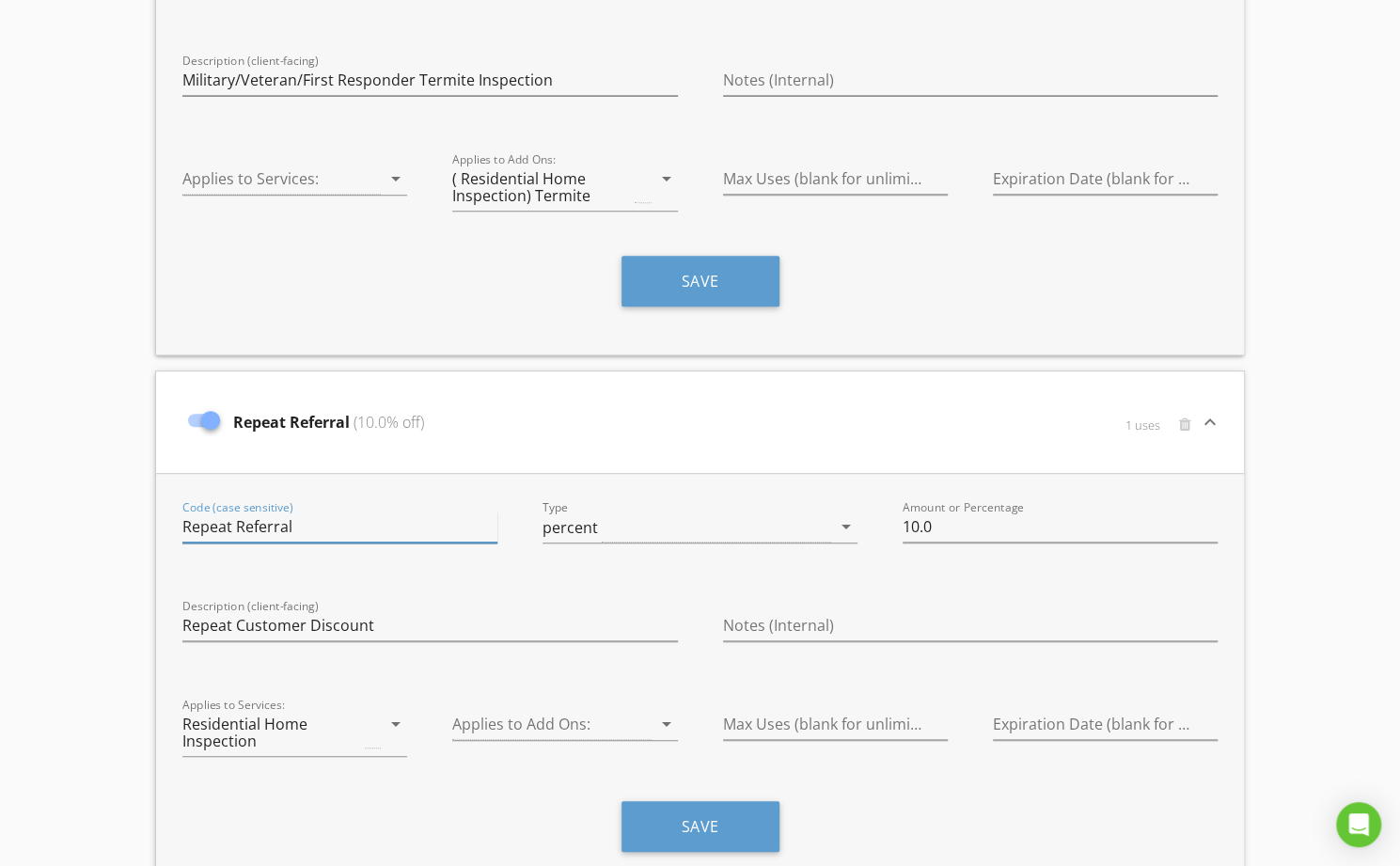 click on "Repeat Referral" at bounding box center (339, 527) 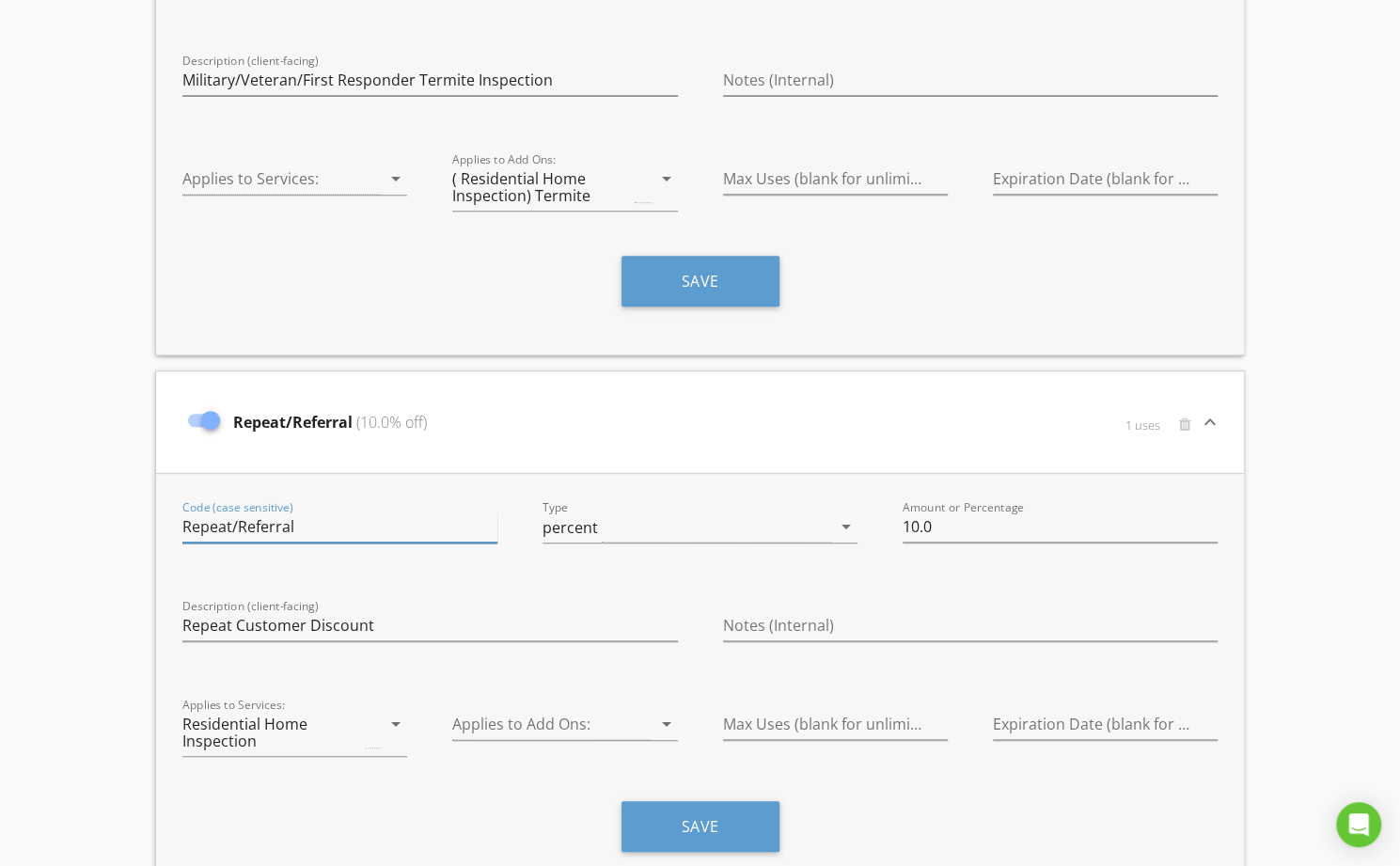click on "Repeat/Referral" at bounding box center (339, 527) 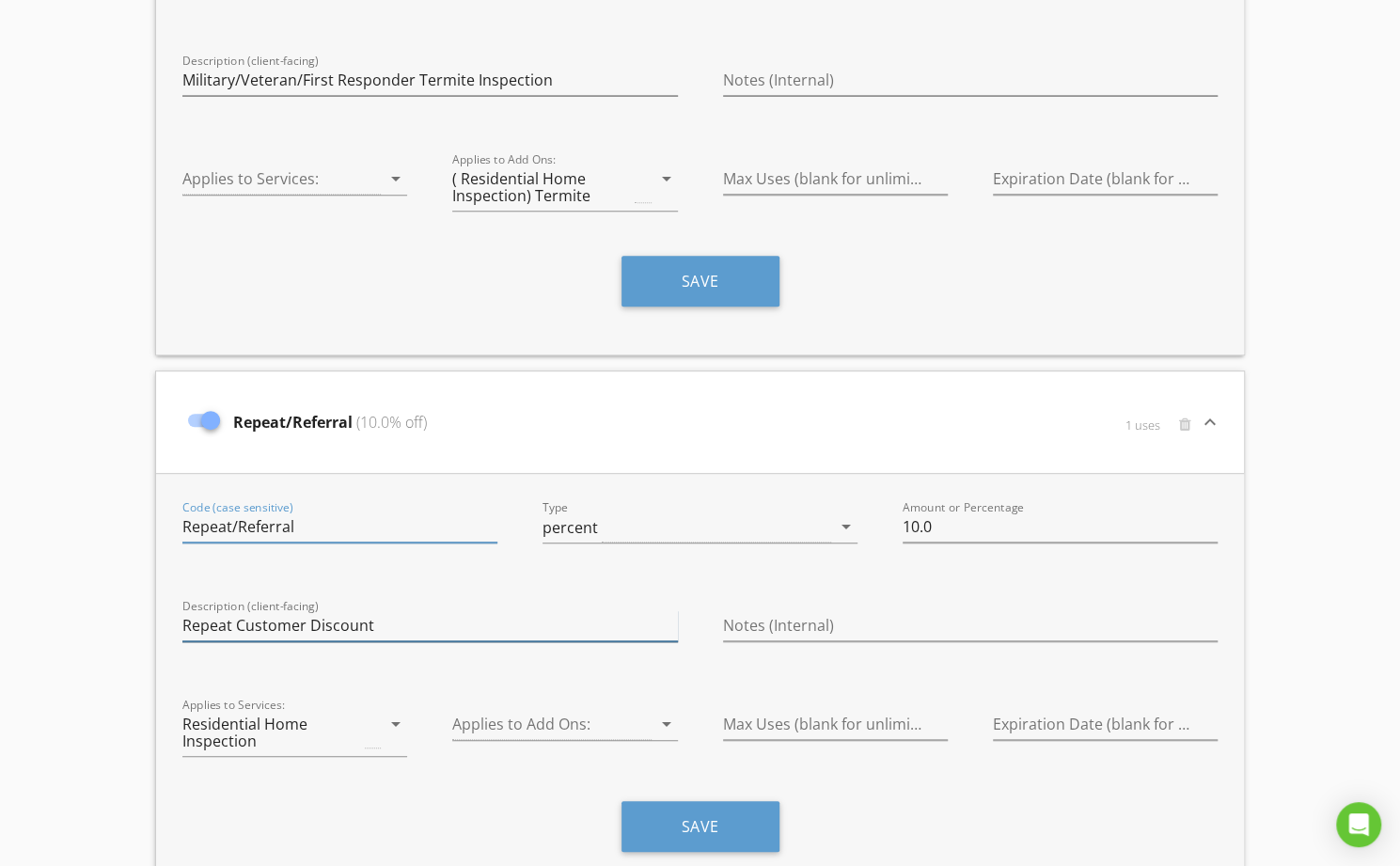 click on "Repeat Customer Discount" at bounding box center (430, 625) 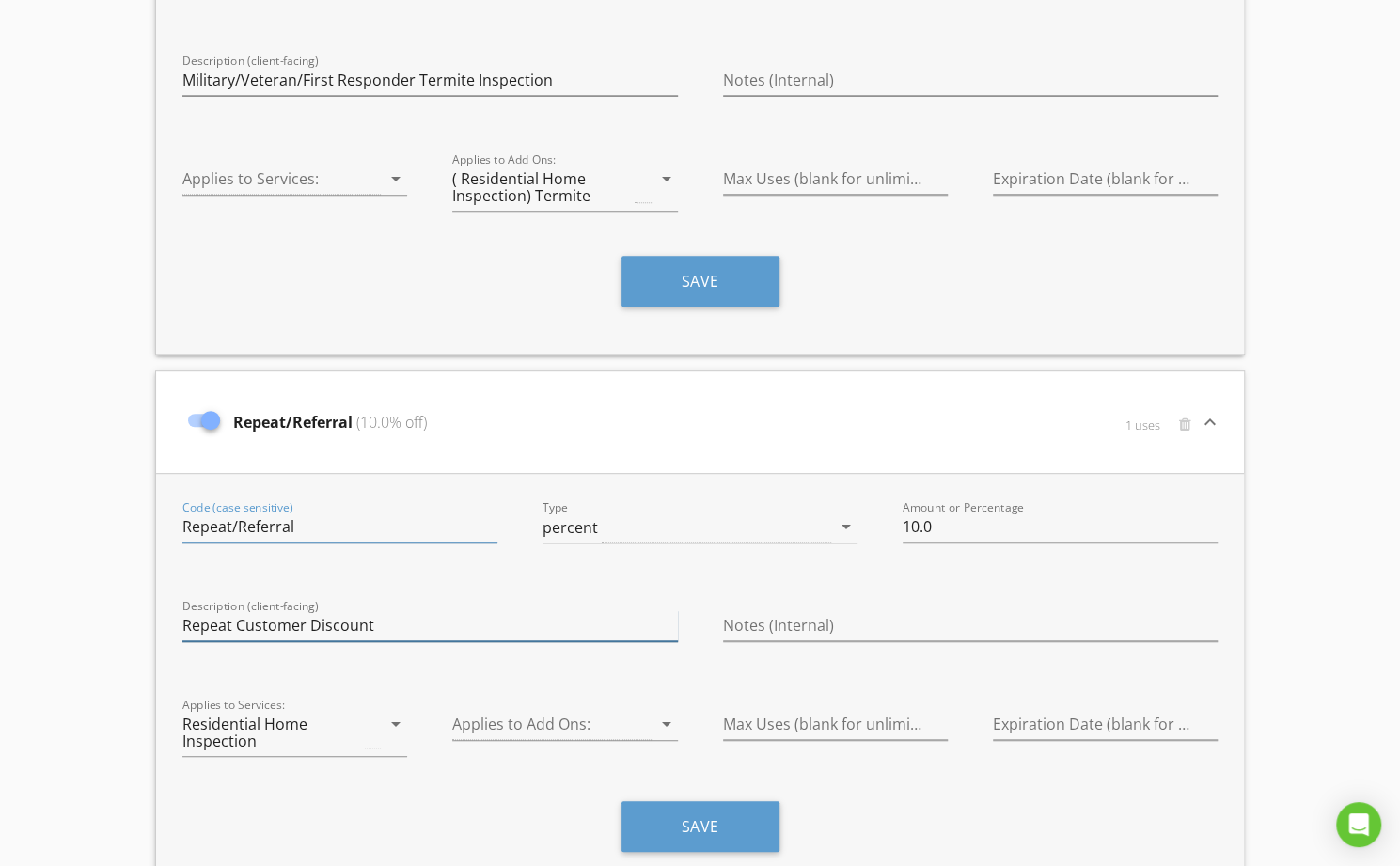 type on "RepeatReferral" 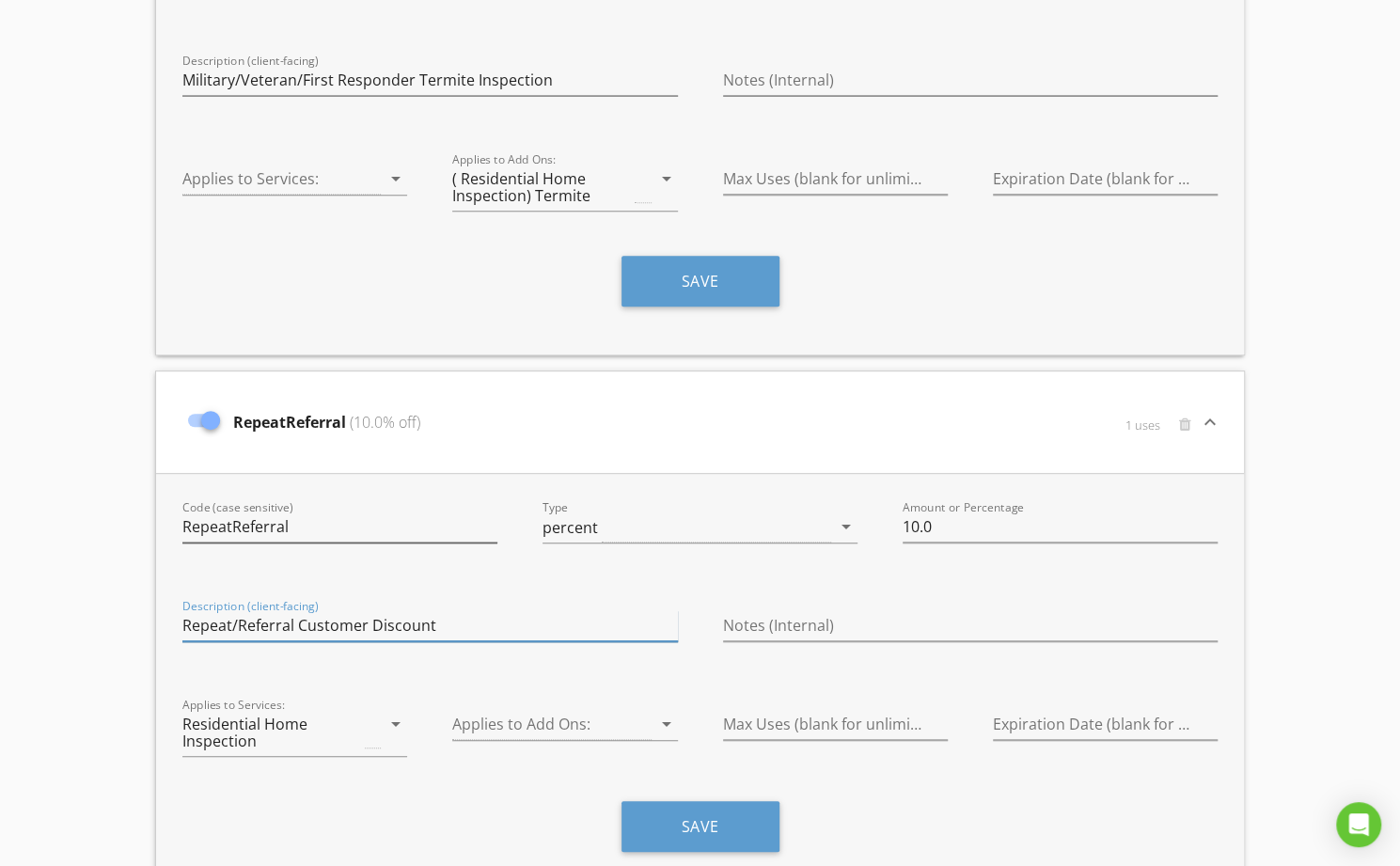 type on "Repeat/Referral Customer Discount" 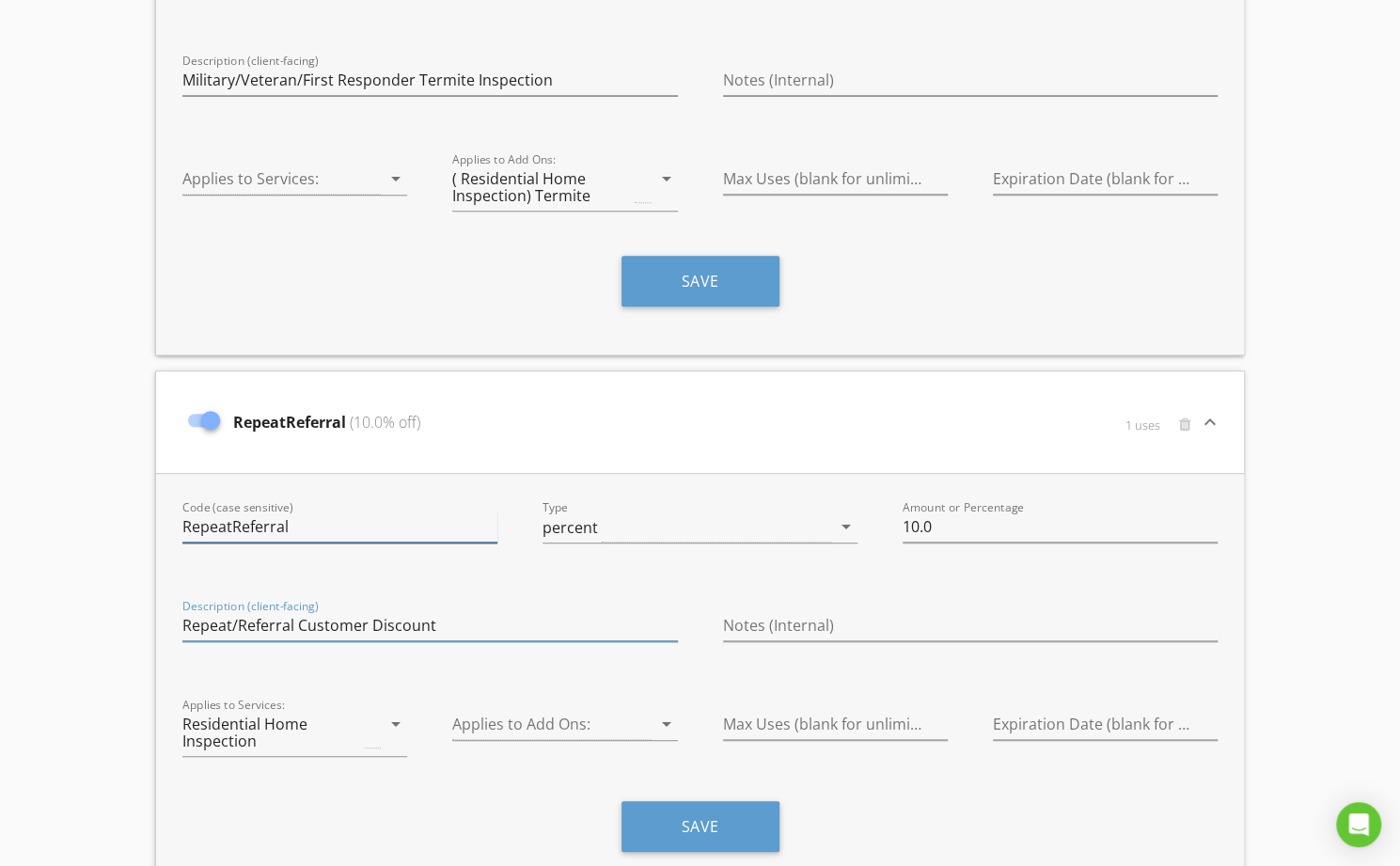 click on "RepeatReferral" at bounding box center (339, 527) 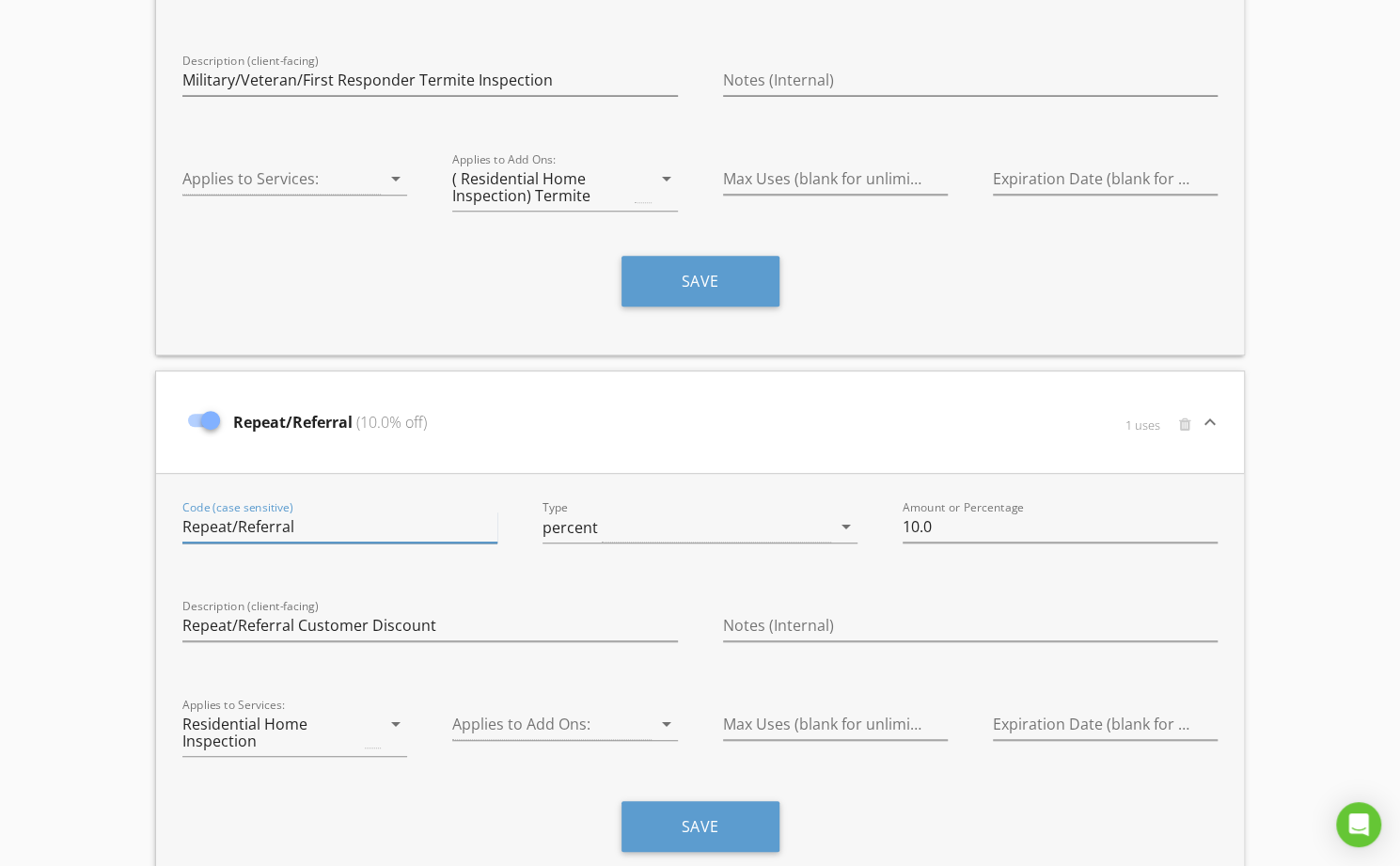 click on "Repeat/Referral" at bounding box center (339, 527) 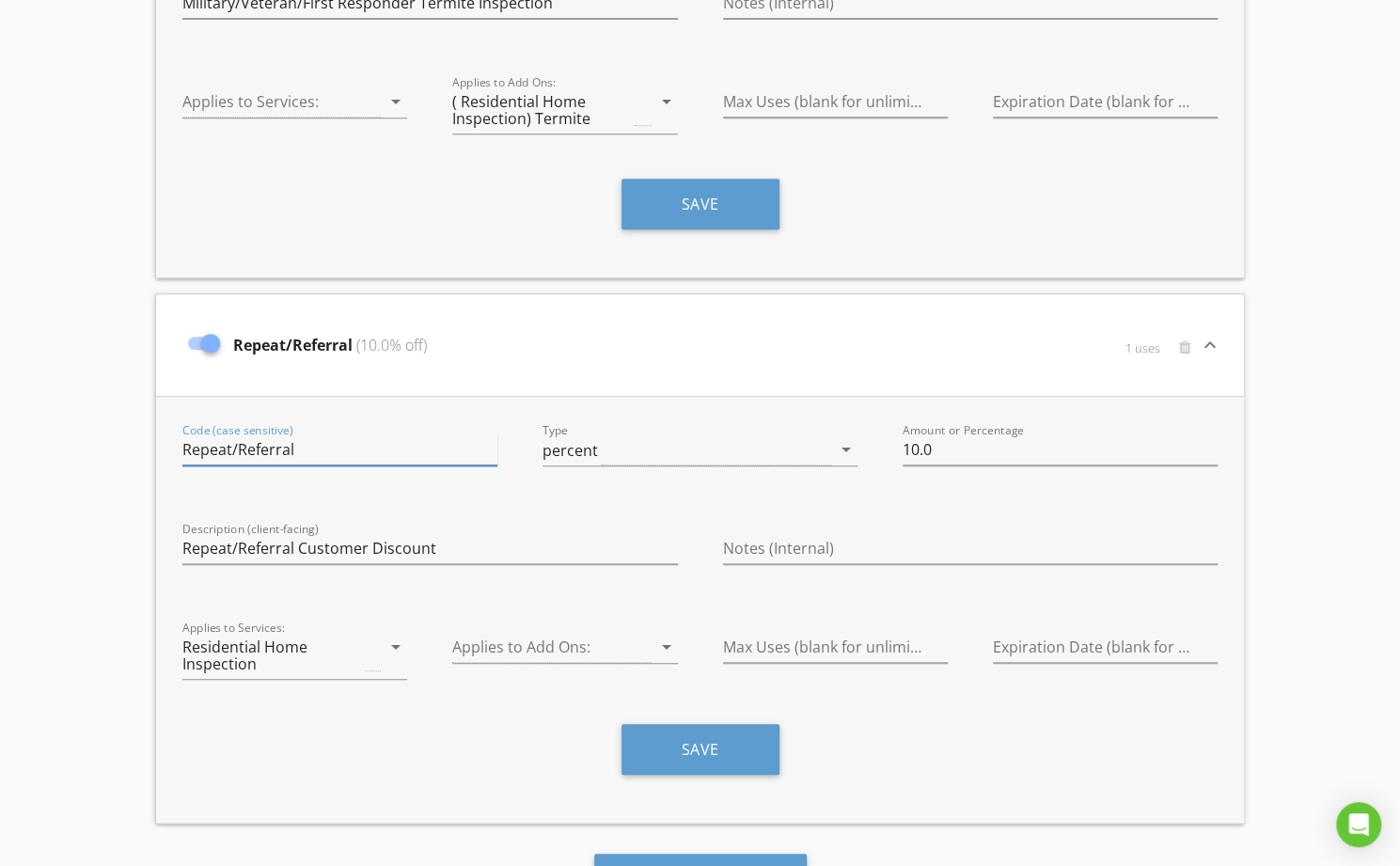 scroll, scrollTop: 504, scrollLeft: 0, axis: vertical 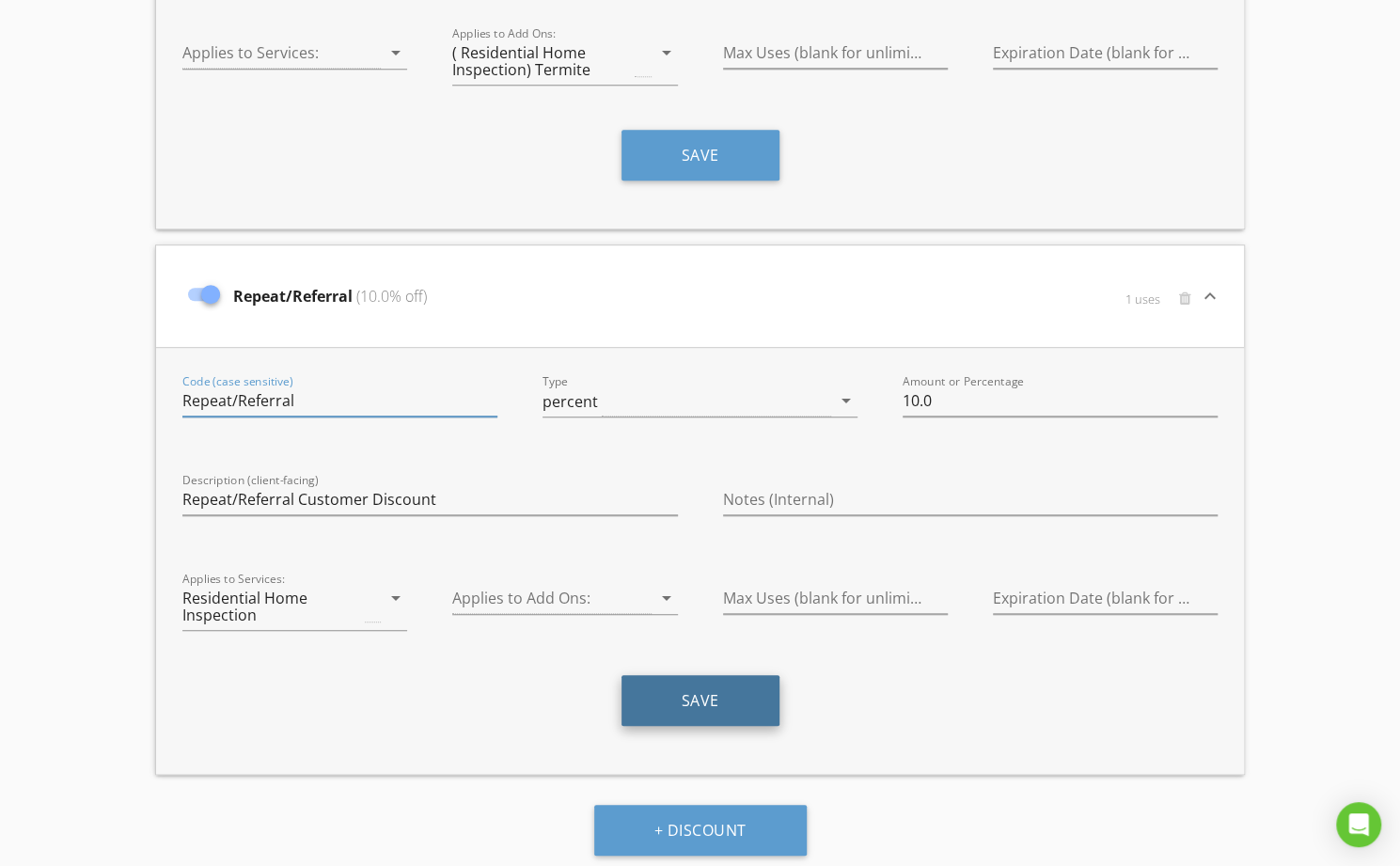 type on "RepeatReferral" 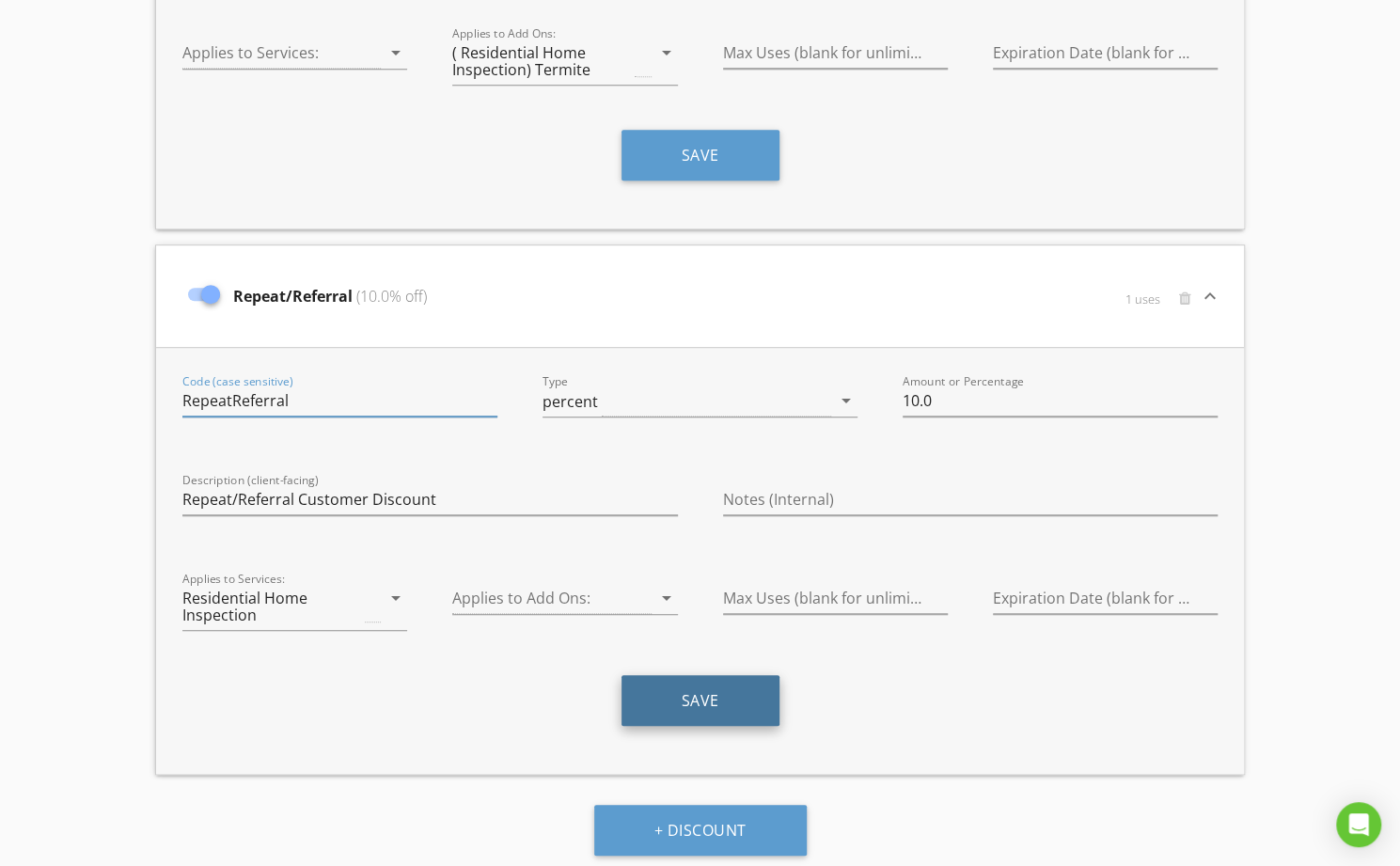 click on "Save" at bounding box center [700, 701] 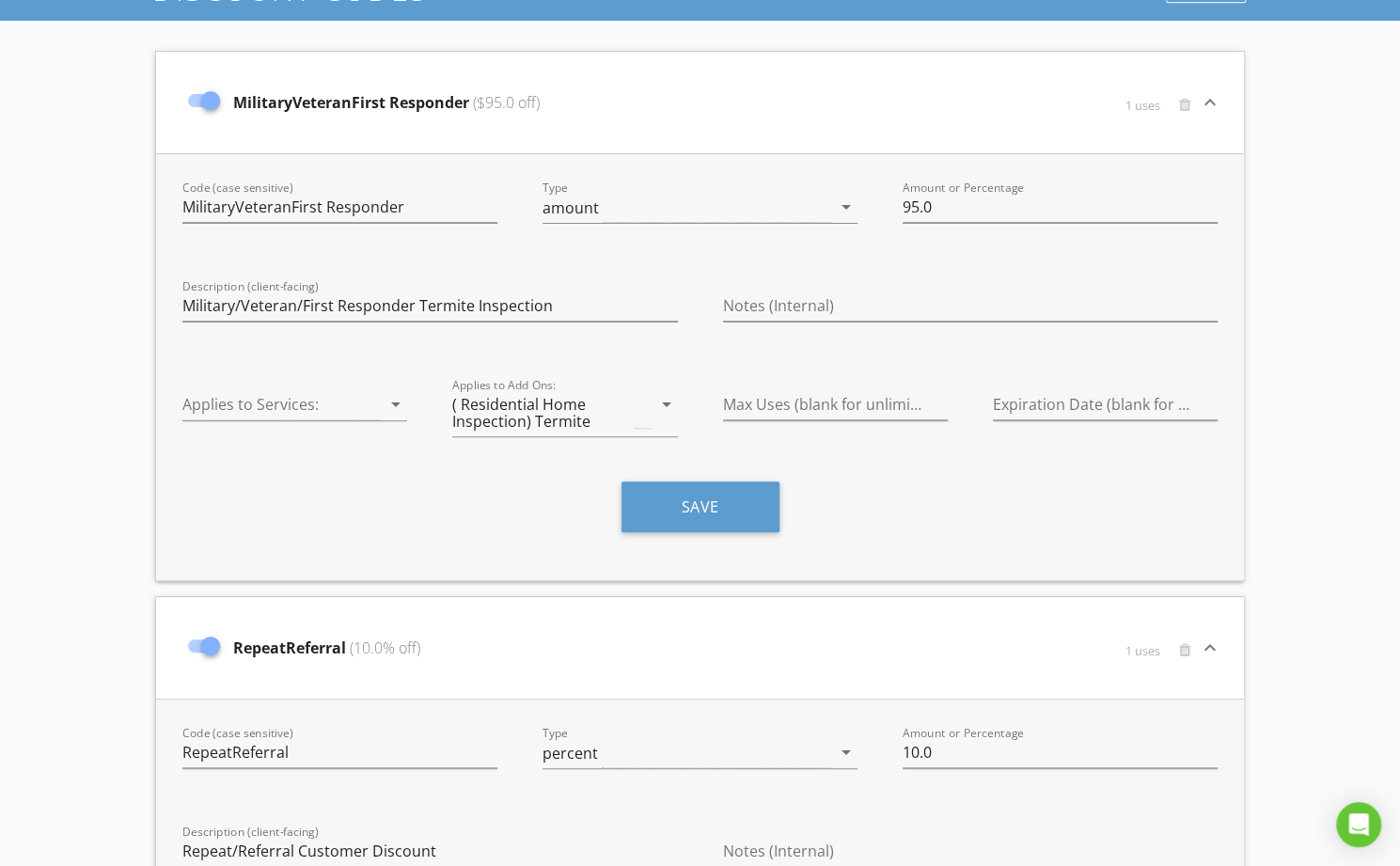 scroll, scrollTop: 136, scrollLeft: 0, axis: vertical 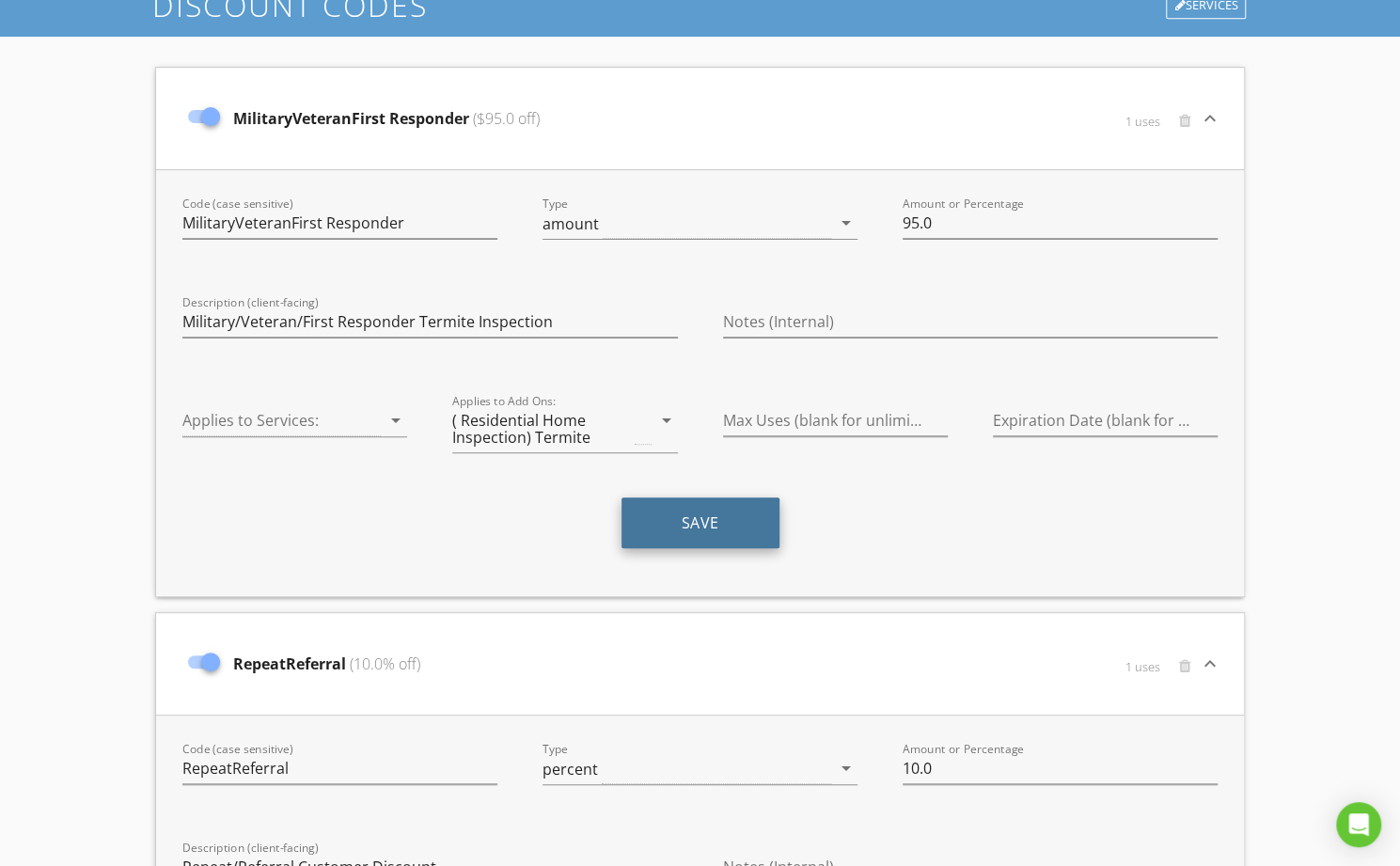 click on "Save" at bounding box center (700, 523) 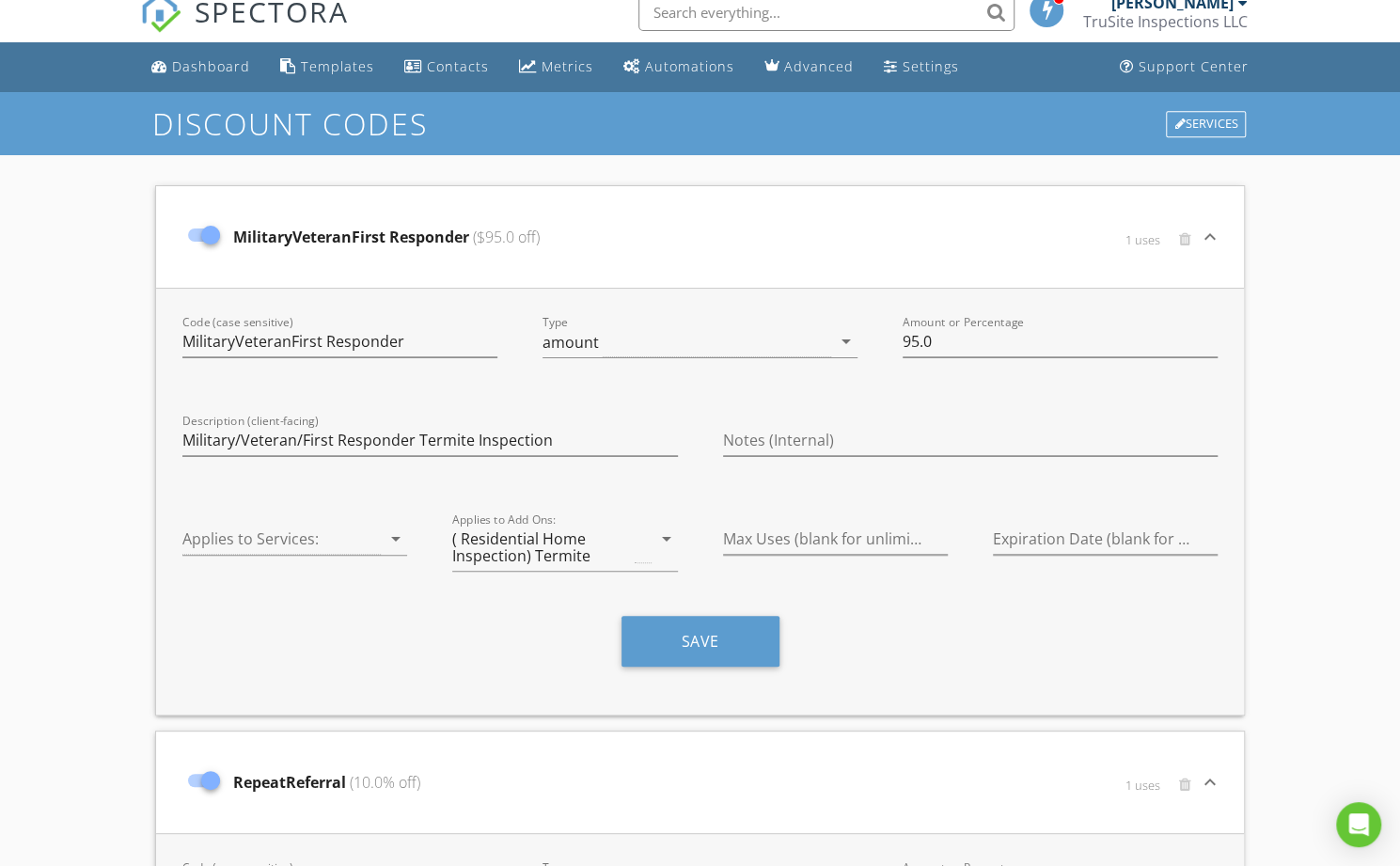 scroll, scrollTop: 0, scrollLeft: 0, axis: both 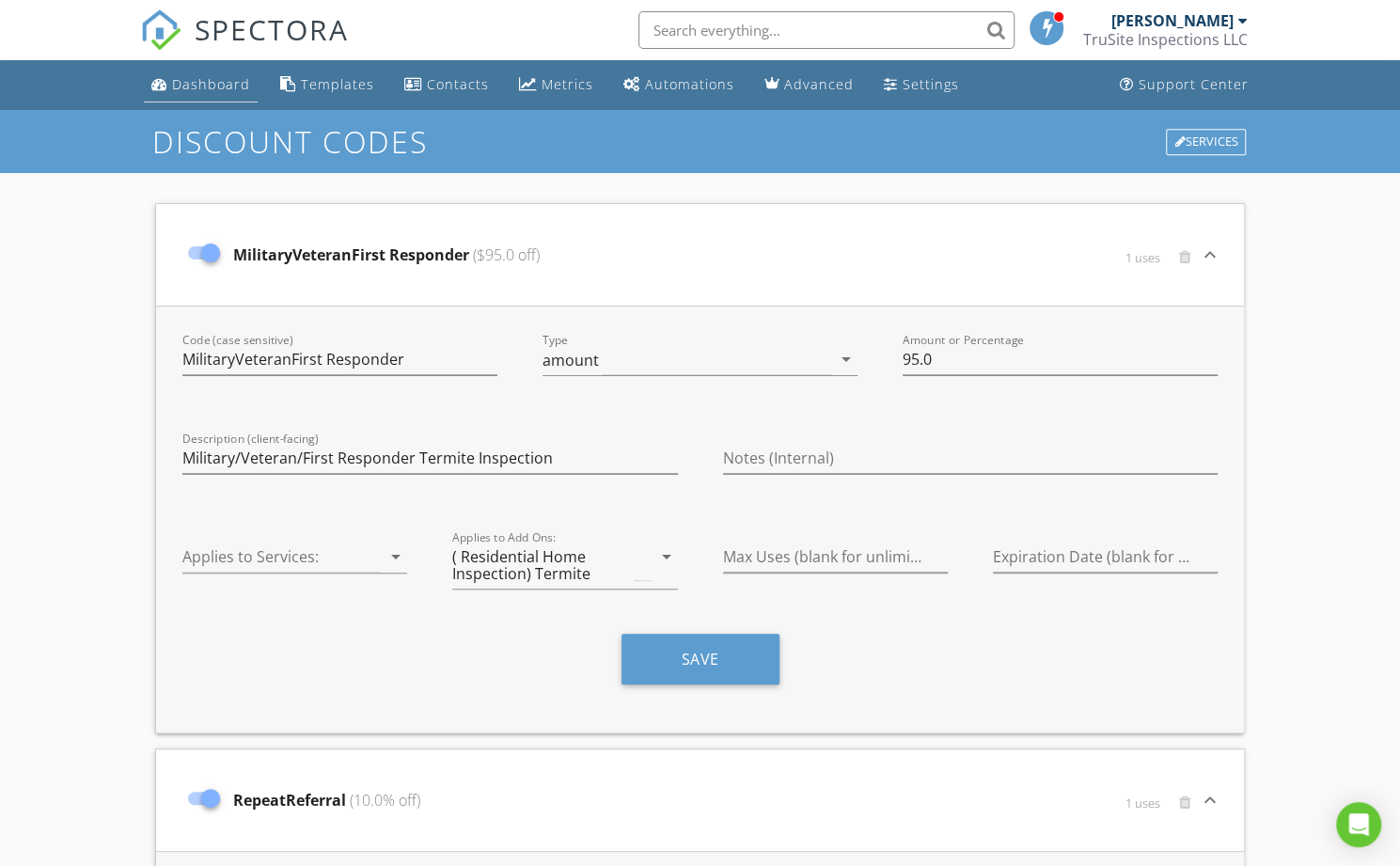 click on "Dashboard" at bounding box center (211, 84) 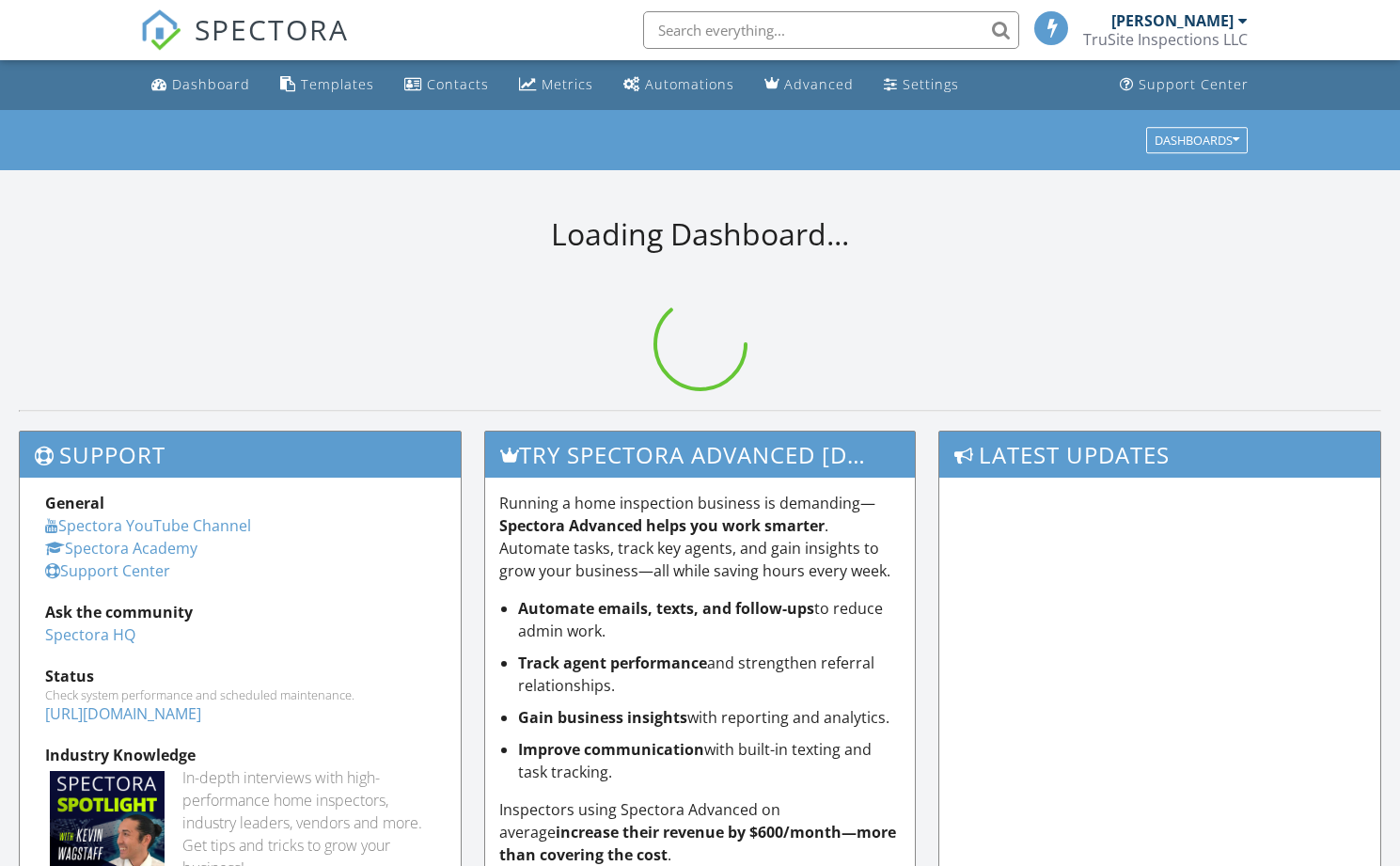 scroll, scrollTop: 0, scrollLeft: 0, axis: both 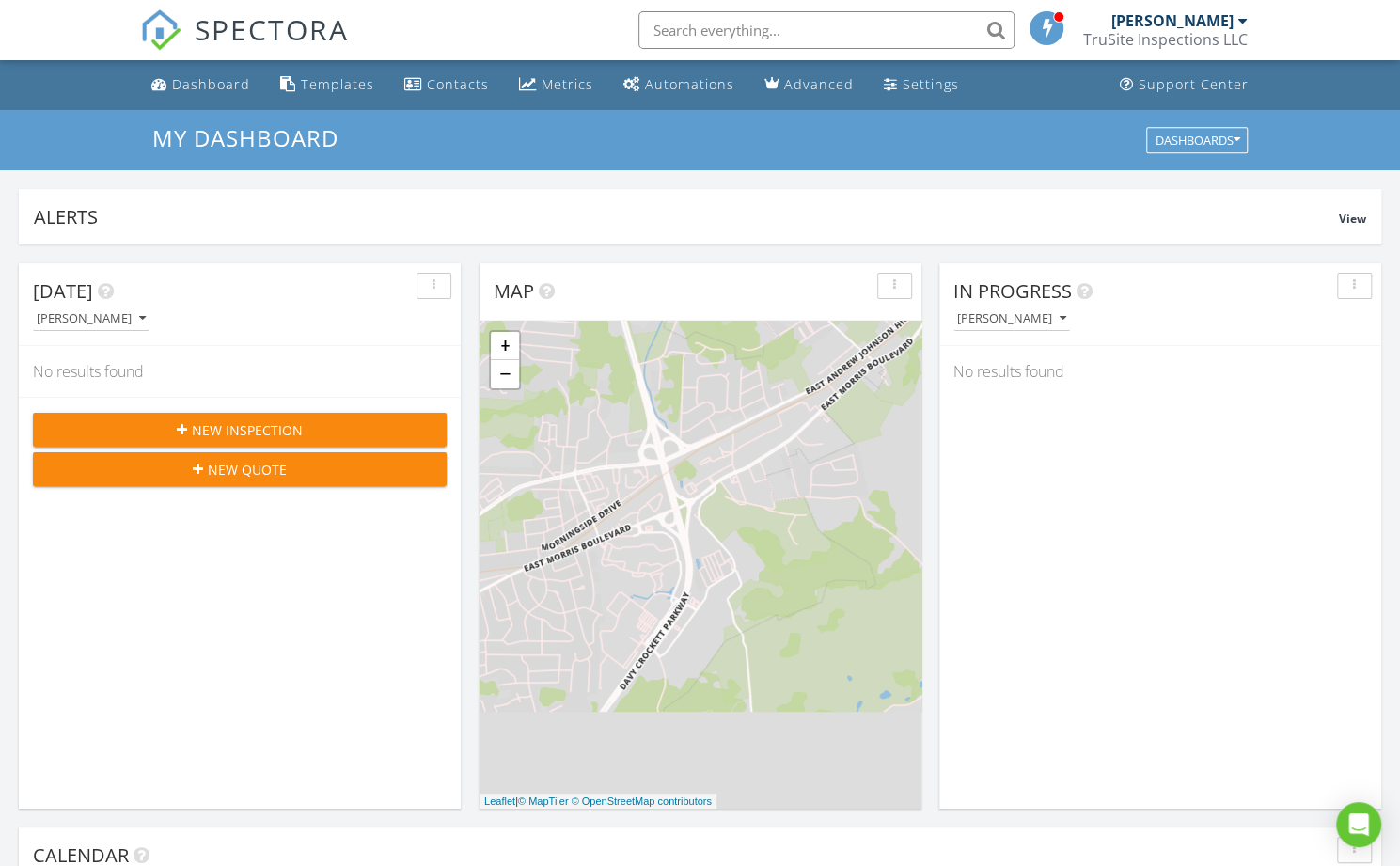click on "New Inspection" at bounding box center (247, 430) 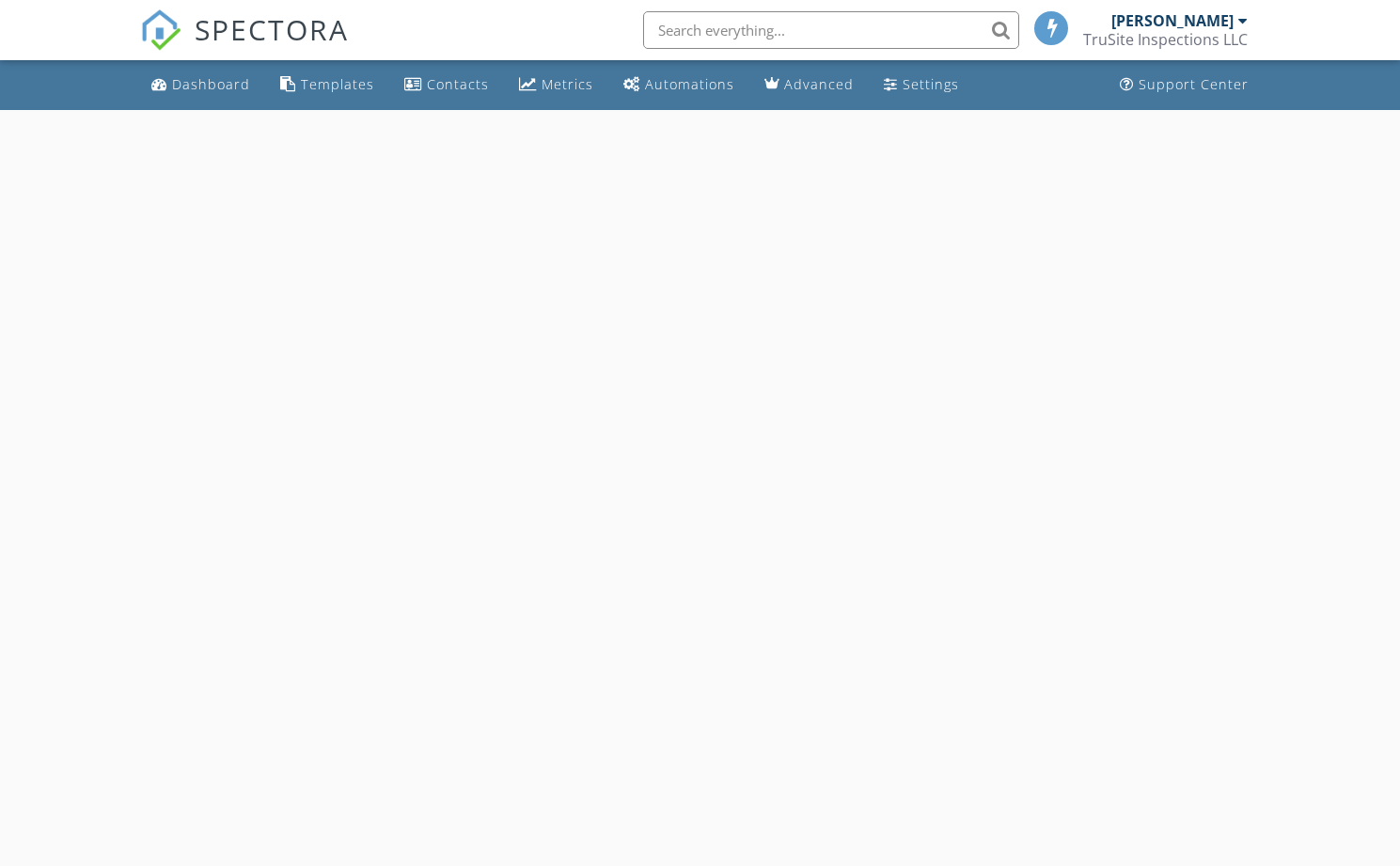 scroll, scrollTop: 0, scrollLeft: 0, axis: both 